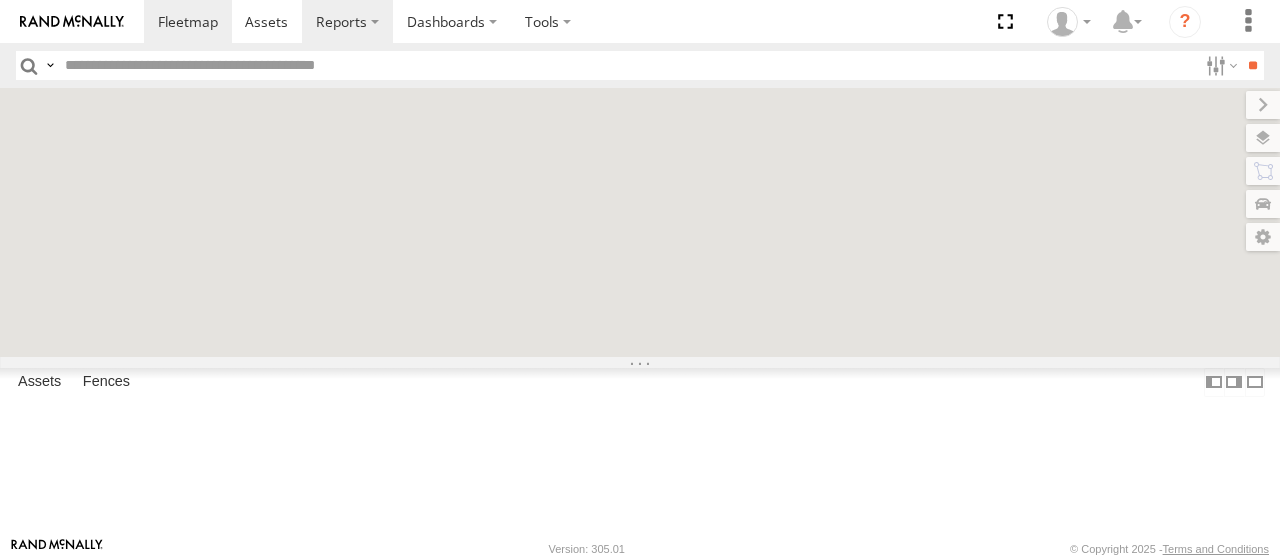 scroll, scrollTop: 0, scrollLeft: 0, axis: both 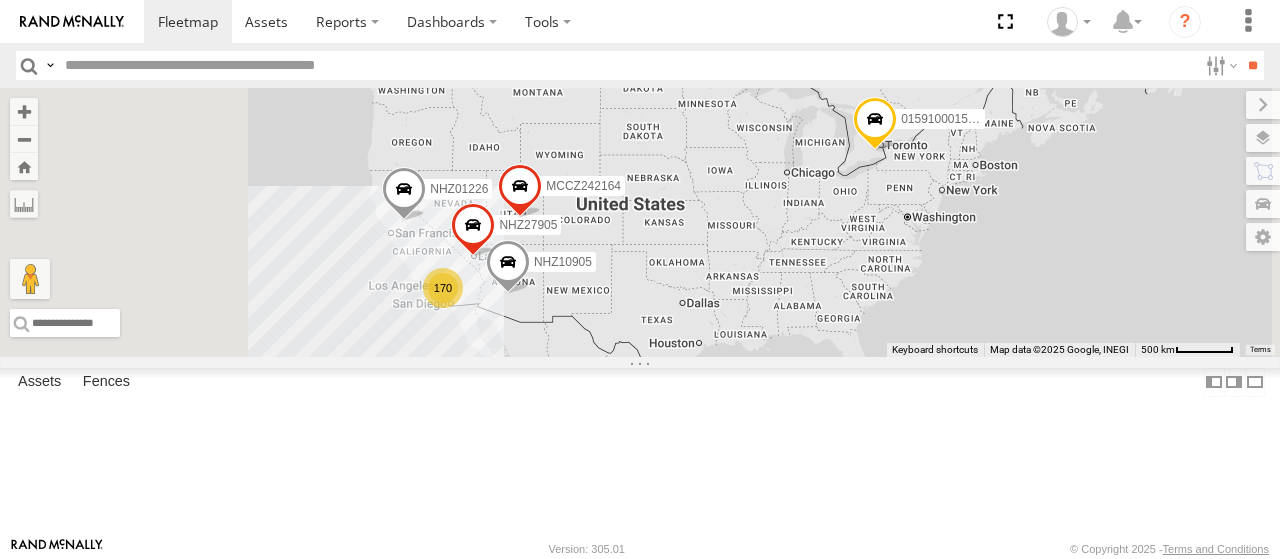 click at bounding box center (627, 65) 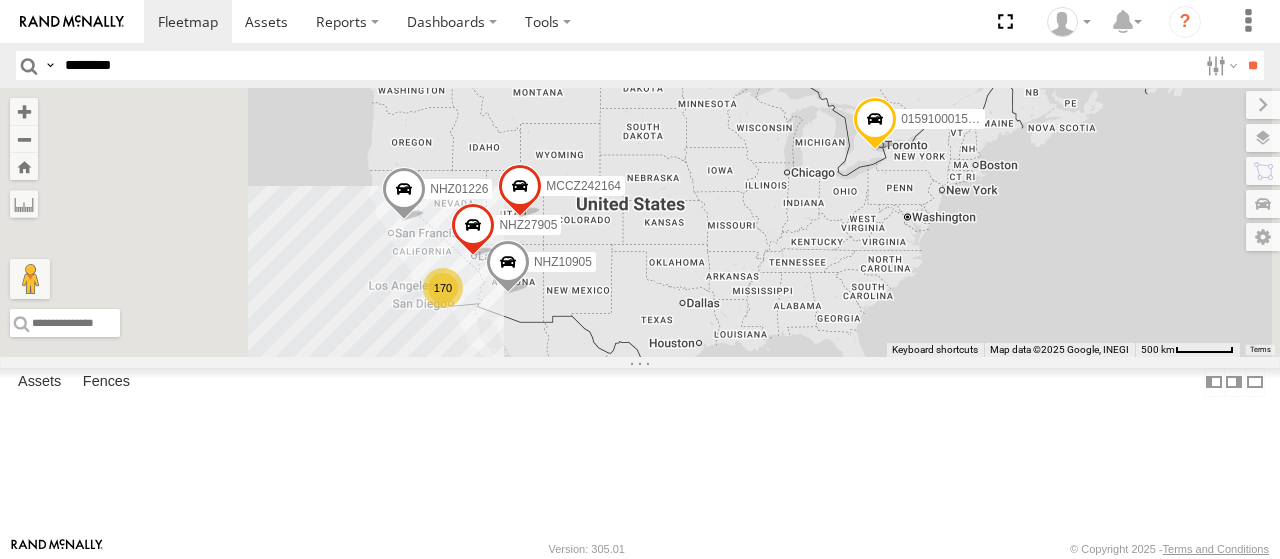 type on "********" 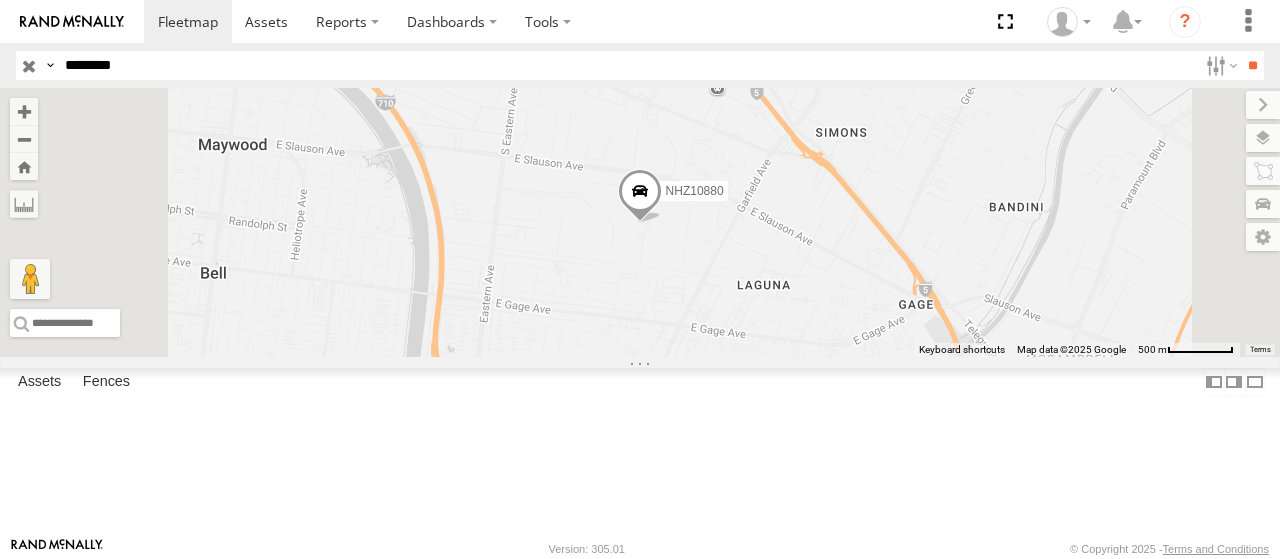 click at bounding box center (0, 0) 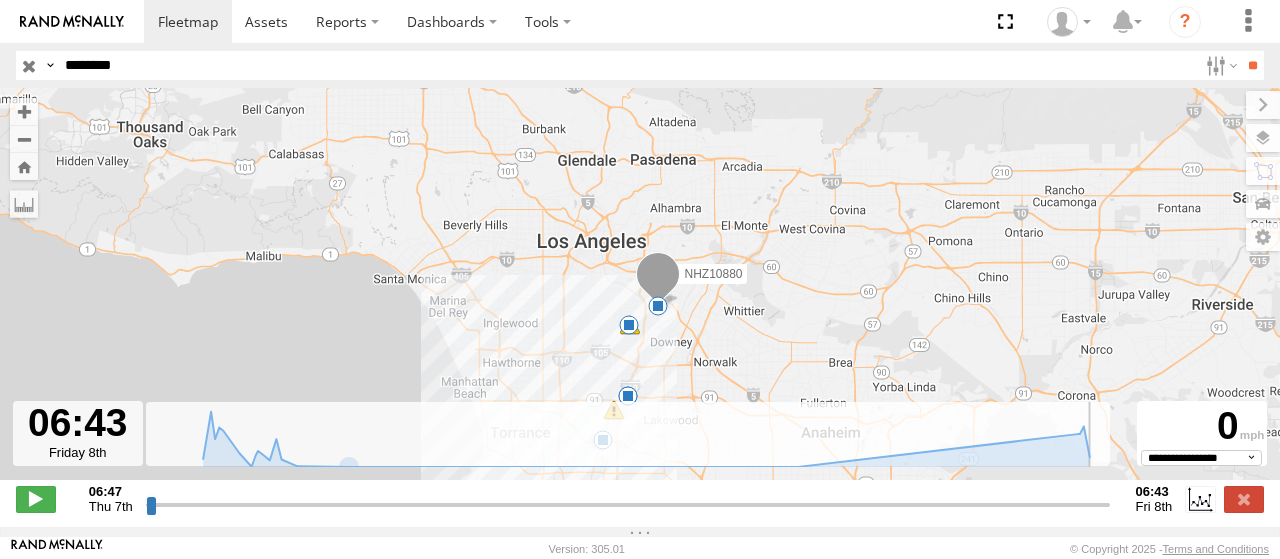 drag, startPoint x: 284, startPoint y: 516, endPoint x: 1106, endPoint y: 511, distance: 822.0152 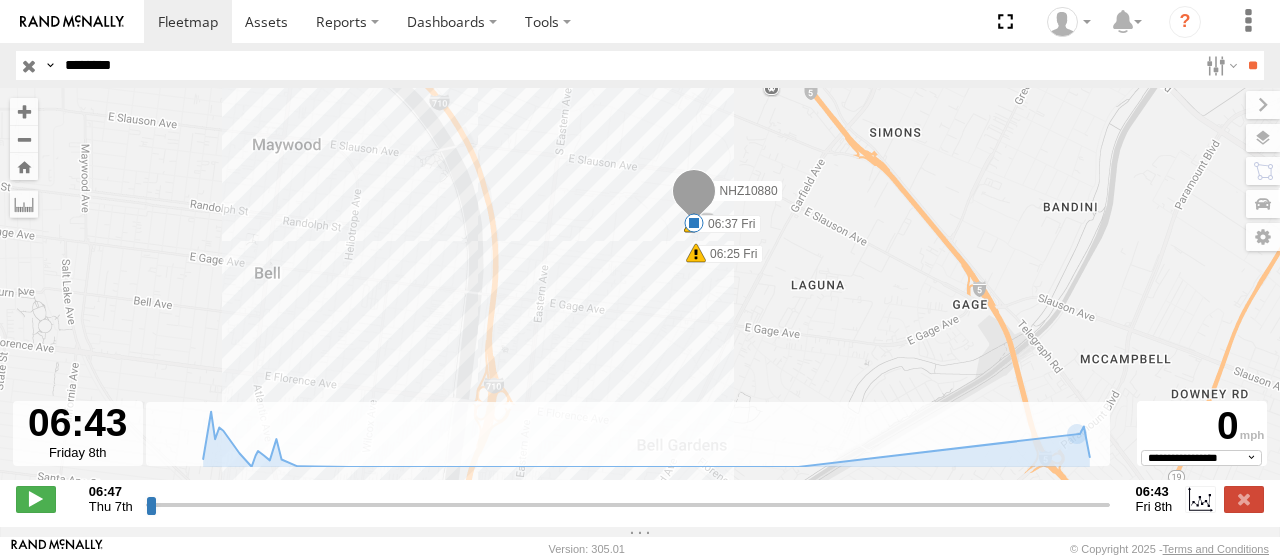 drag, startPoint x: 831, startPoint y: 343, endPoint x: 836, endPoint y: 187, distance: 156.08011 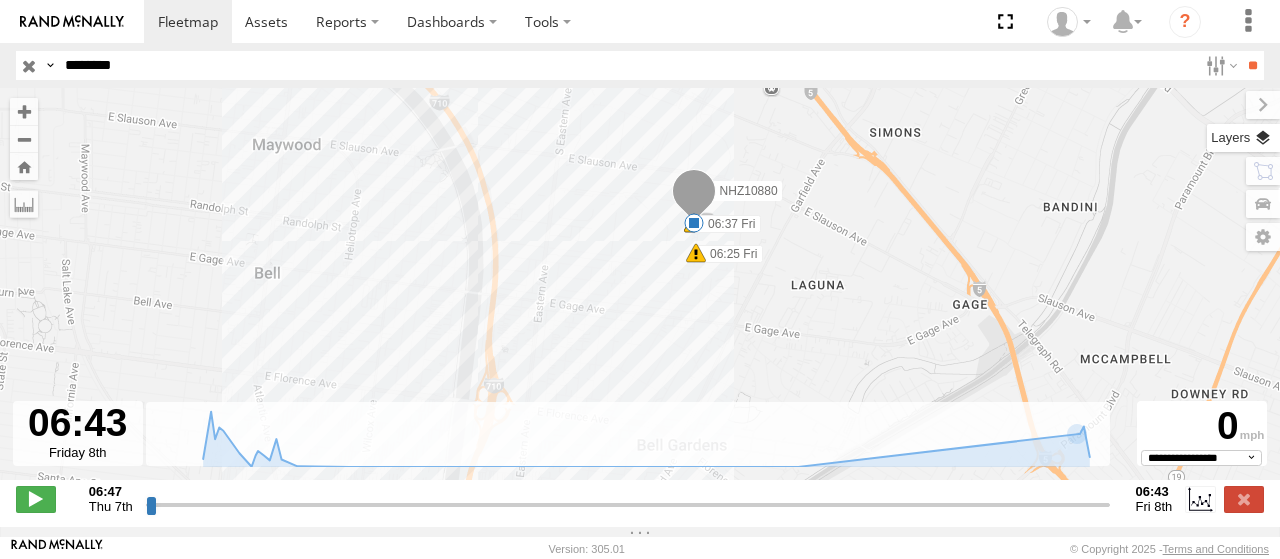 click at bounding box center [1243, 138] 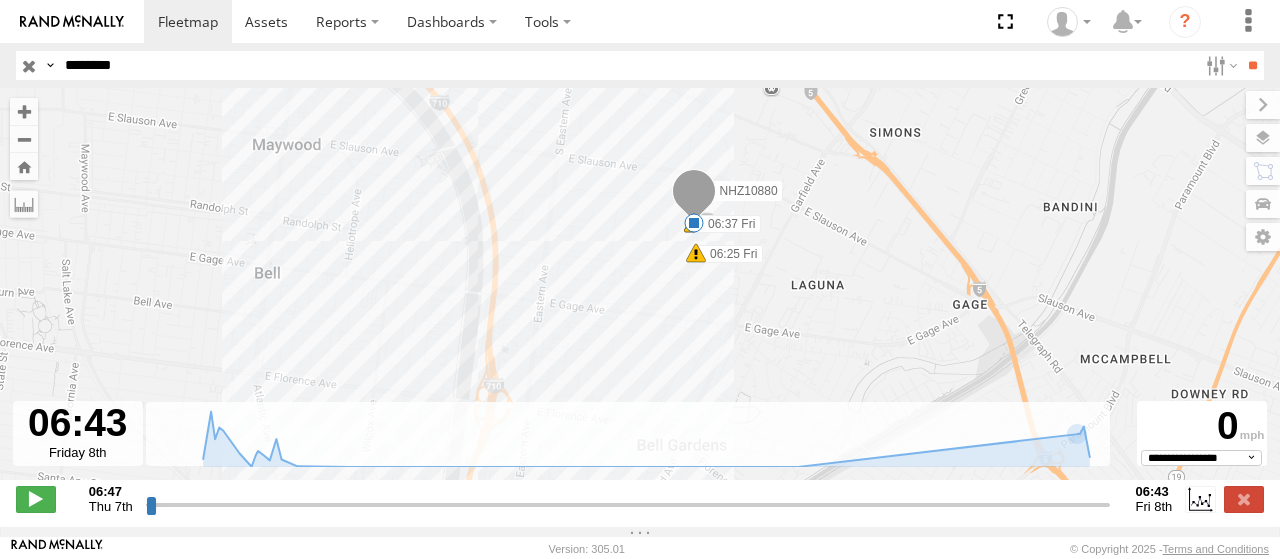 click on "Basemaps" at bounding box center (0, 0) 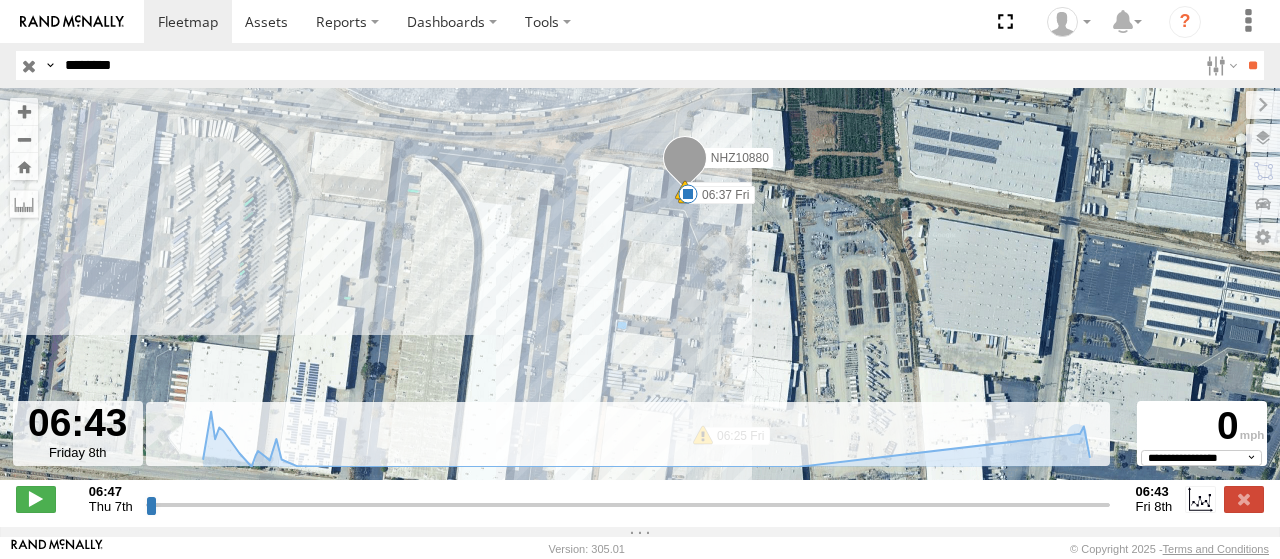 drag, startPoint x: 715, startPoint y: 161, endPoint x: 723, endPoint y: 273, distance: 112.28535 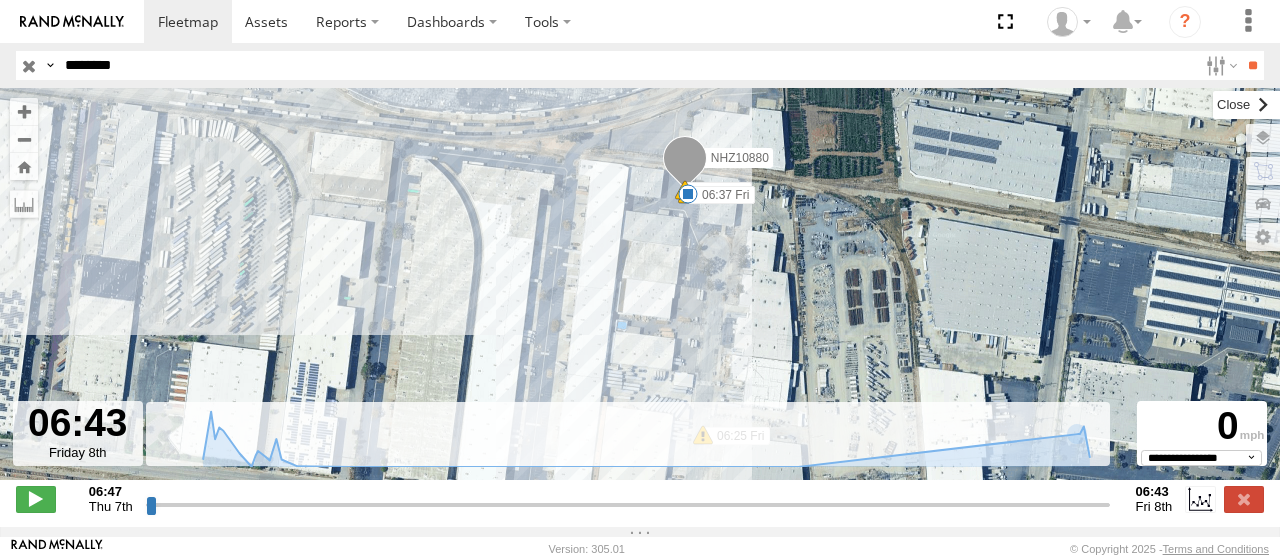 click at bounding box center (1246, 105) 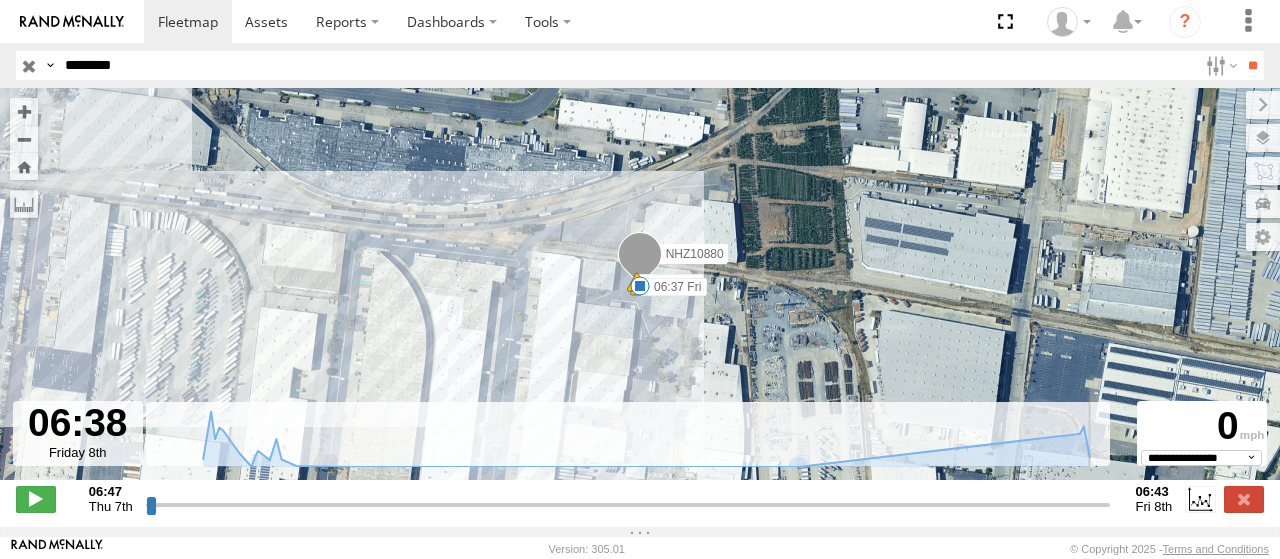 type on "**********" 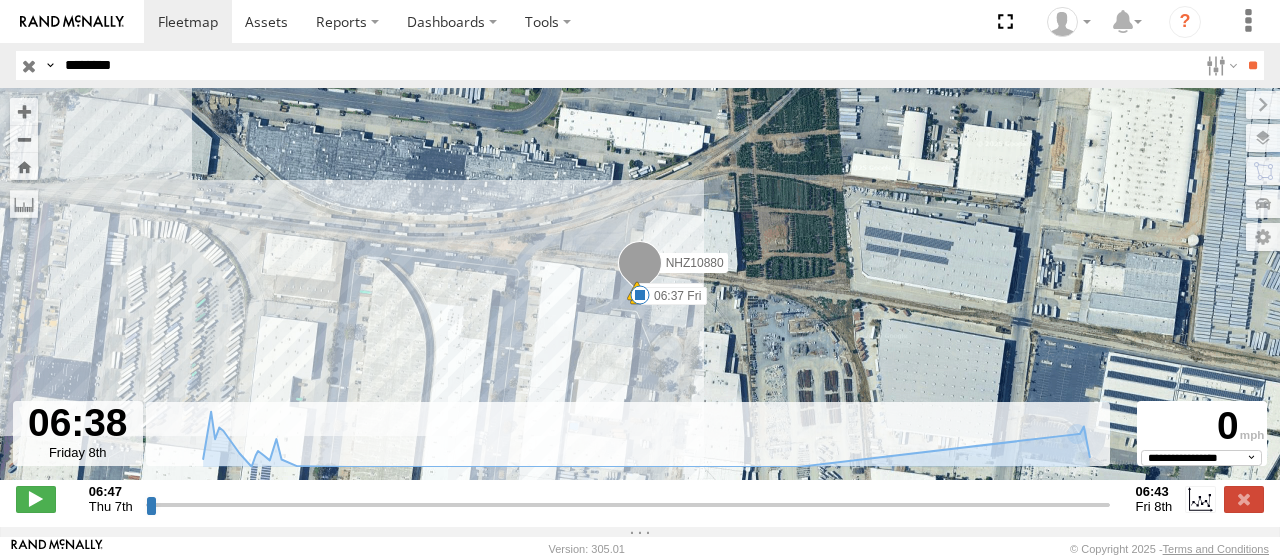 click on "********" at bounding box center [627, 65] 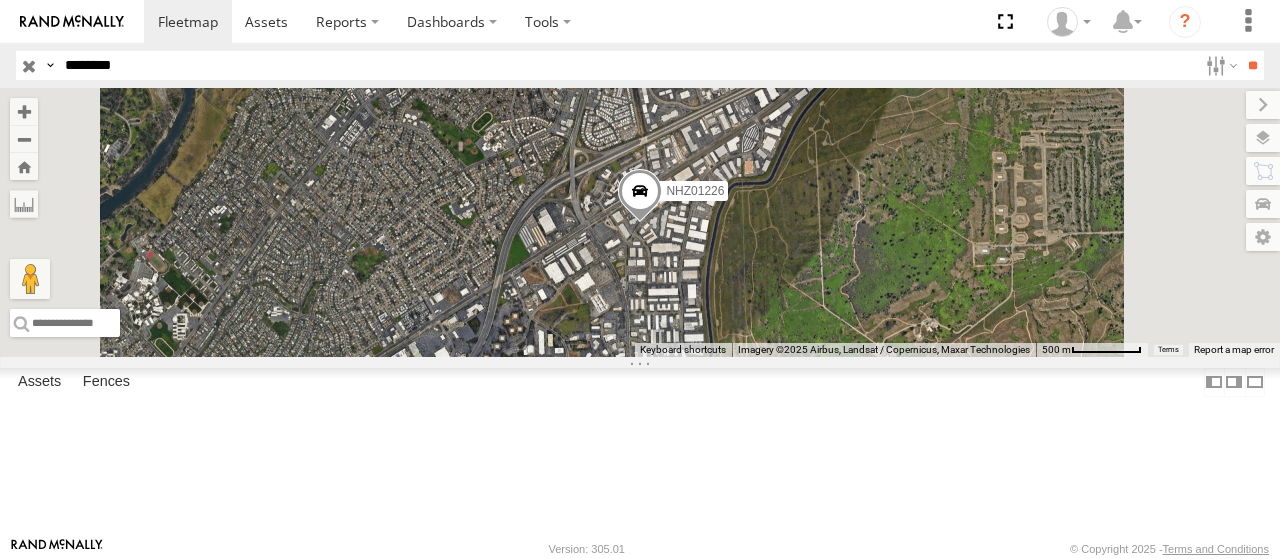 click at bounding box center (0, 0) 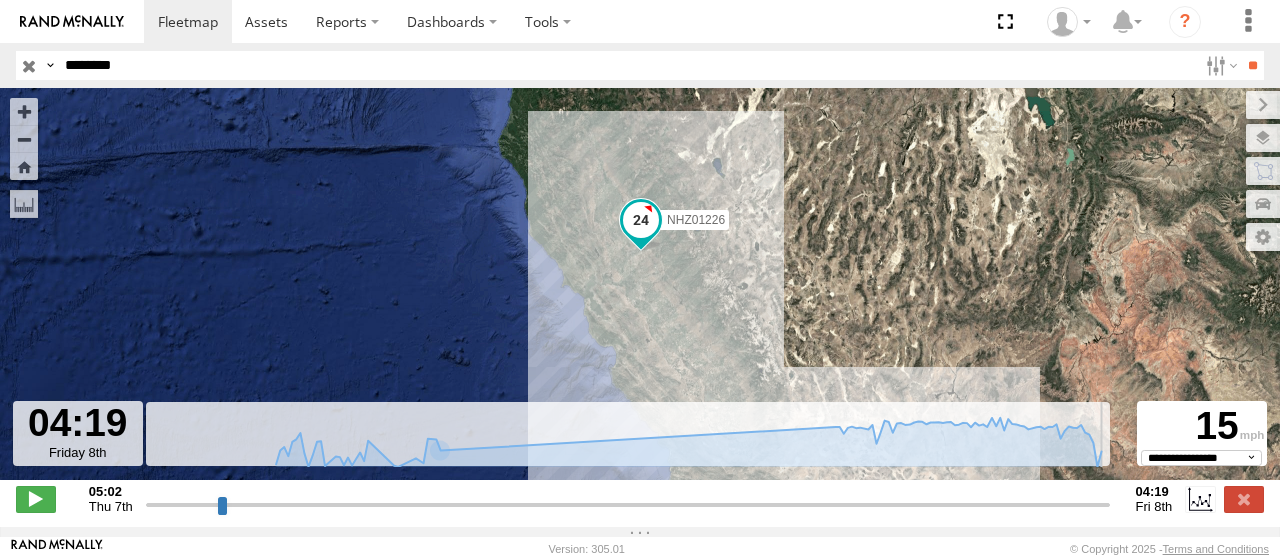 drag, startPoint x: 572, startPoint y: 516, endPoint x: 1142, endPoint y: 525, distance: 570.07104 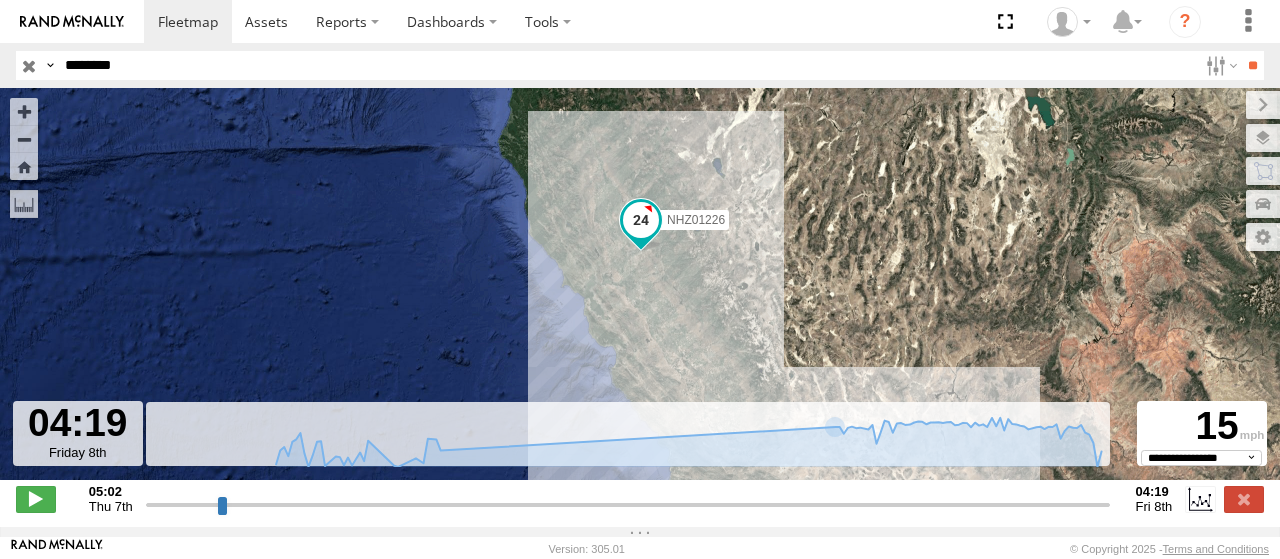 click on "********" at bounding box center [627, 65] 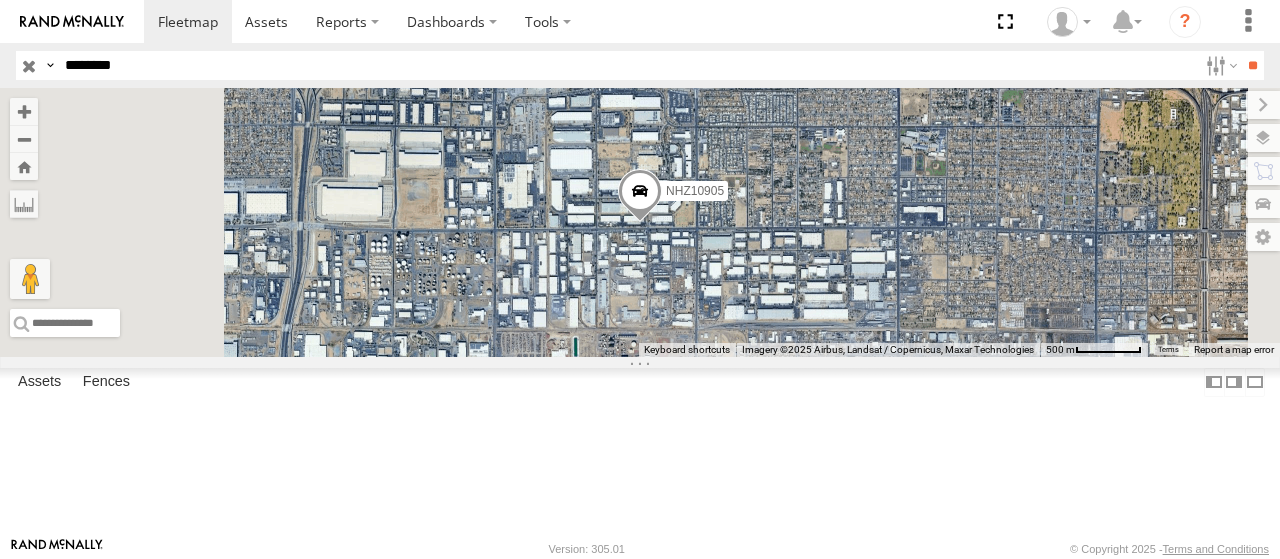 click at bounding box center (0, 0) 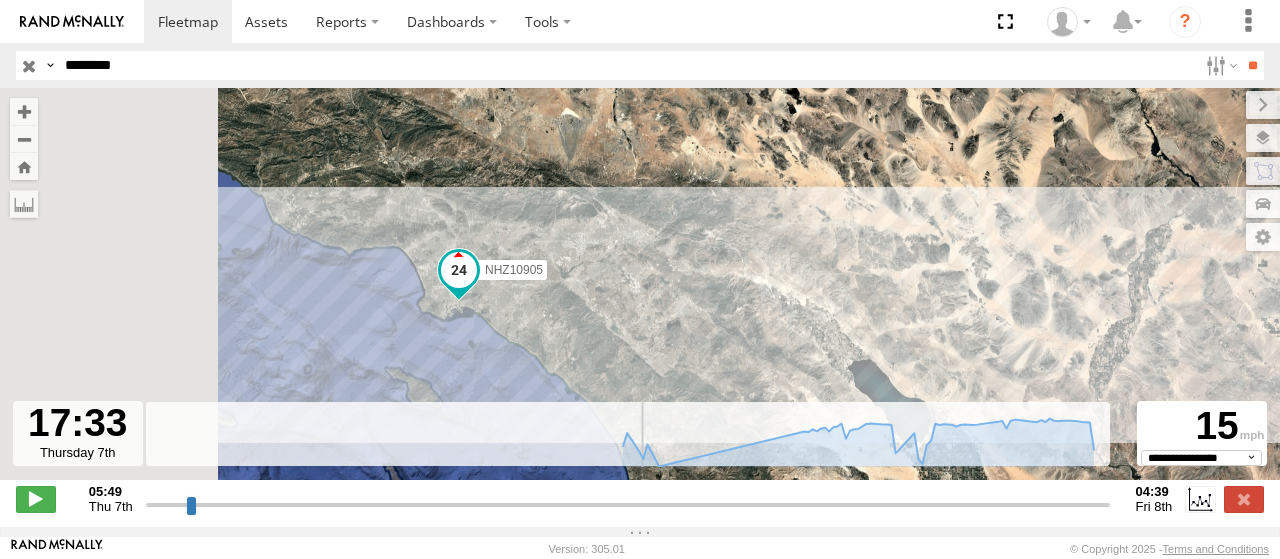 drag, startPoint x: 477, startPoint y: 516, endPoint x: 650, endPoint y: 515, distance: 173.00288 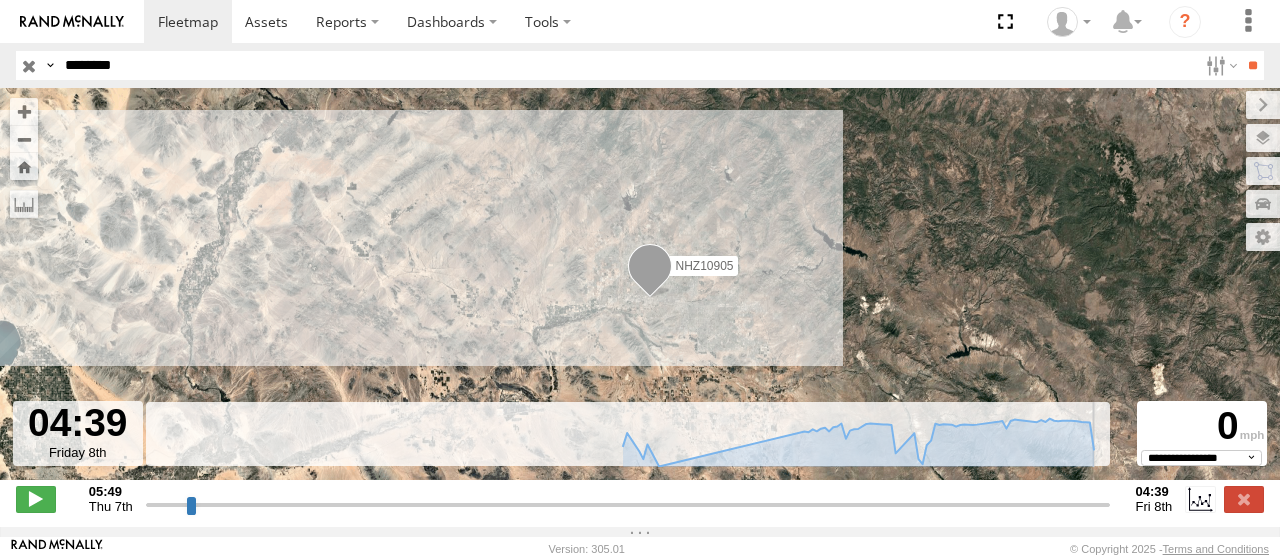 drag, startPoint x: 650, startPoint y: 515, endPoint x: 1125, endPoint y: 527, distance: 475.15155 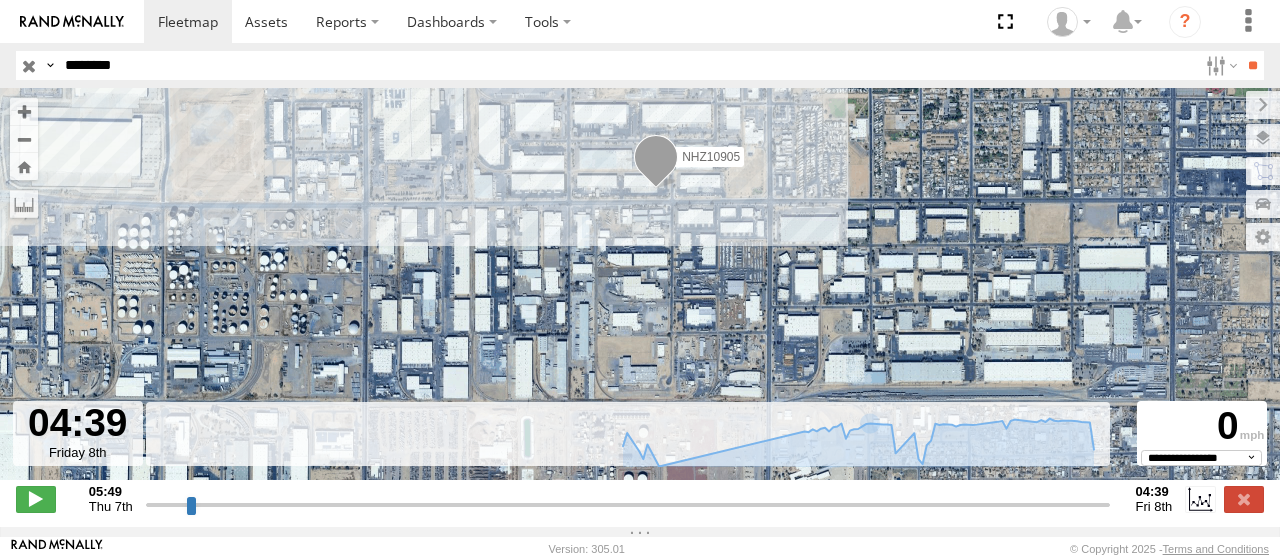 drag, startPoint x: 664, startPoint y: 143, endPoint x: 660, endPoint y: 308, distance: 165.04848 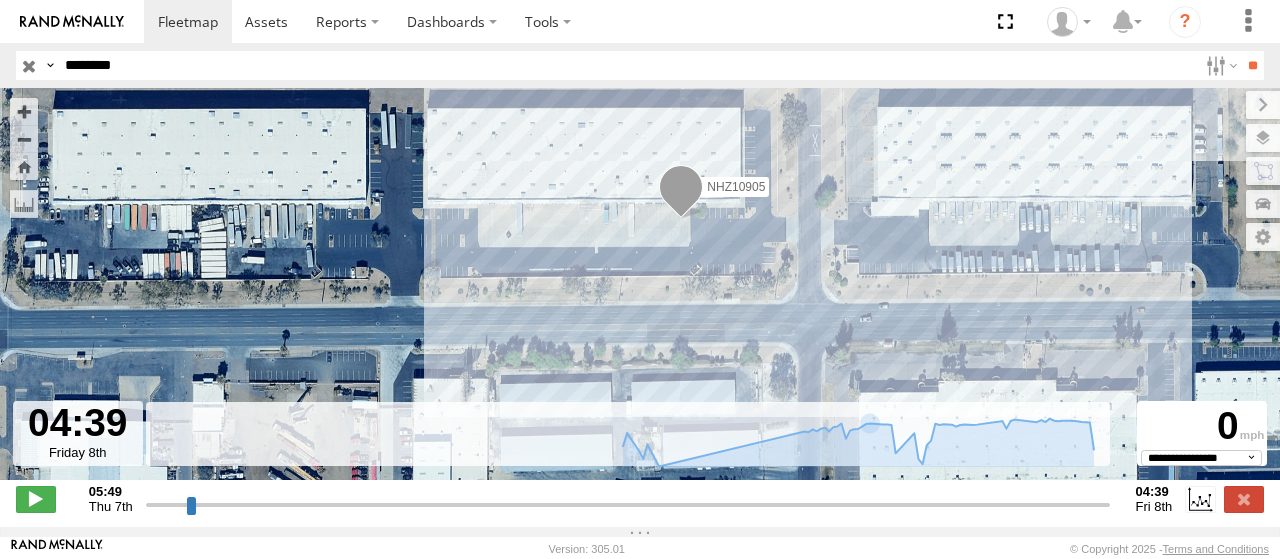 drag, startPoint x: 710, startPoint y: 198, endPoint x: 711, endPoint y: 240, distance: 42.0119 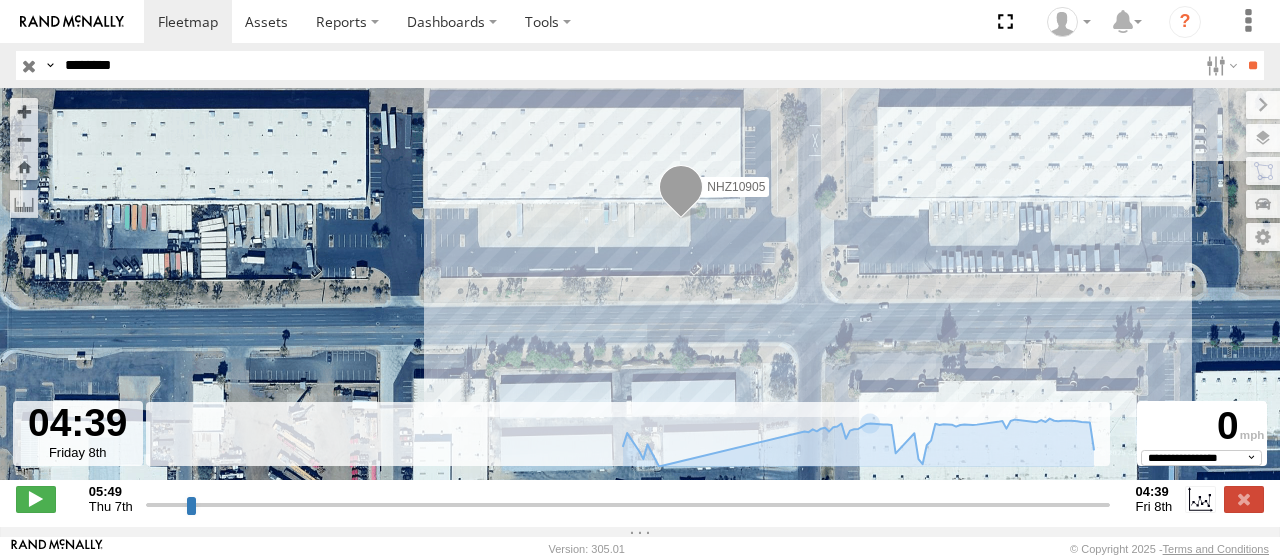 click on "NHZ10905" at bounding box center (736, 186) 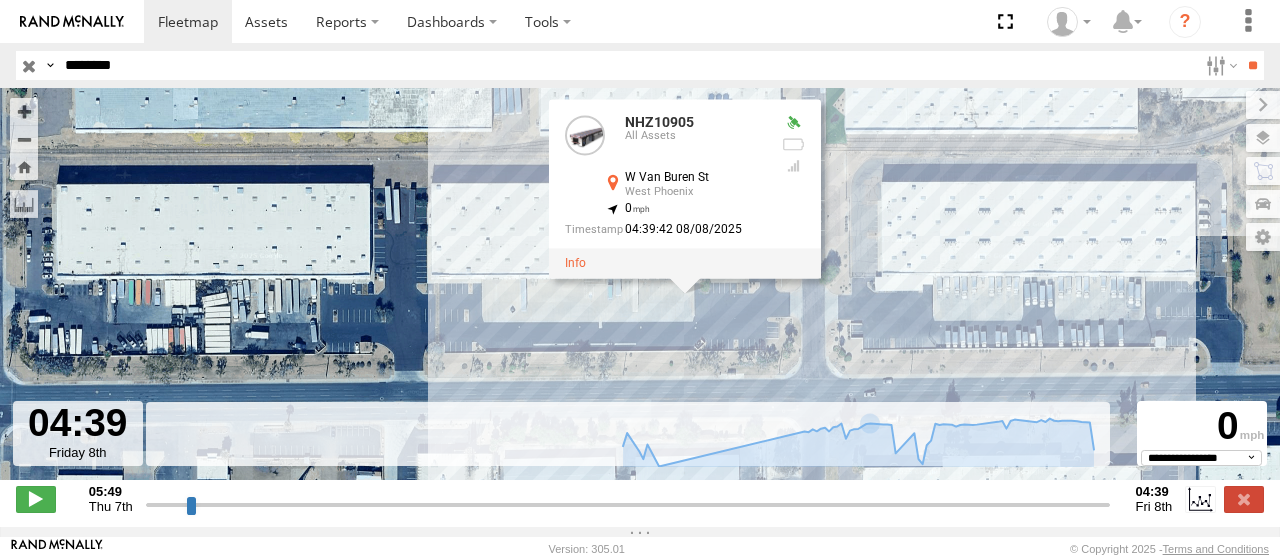 drag, startPoint x: 836, startPoint y: 181, endPoint x: 842, endPoint y: 260, distance: 79.22752 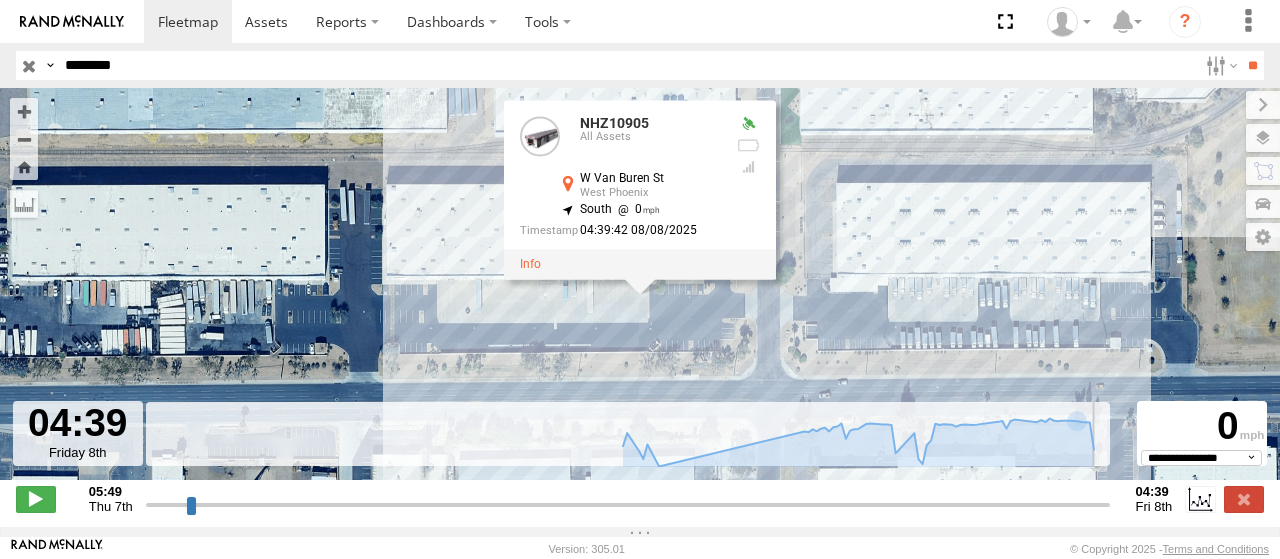 click at bounding box center (628, 504) 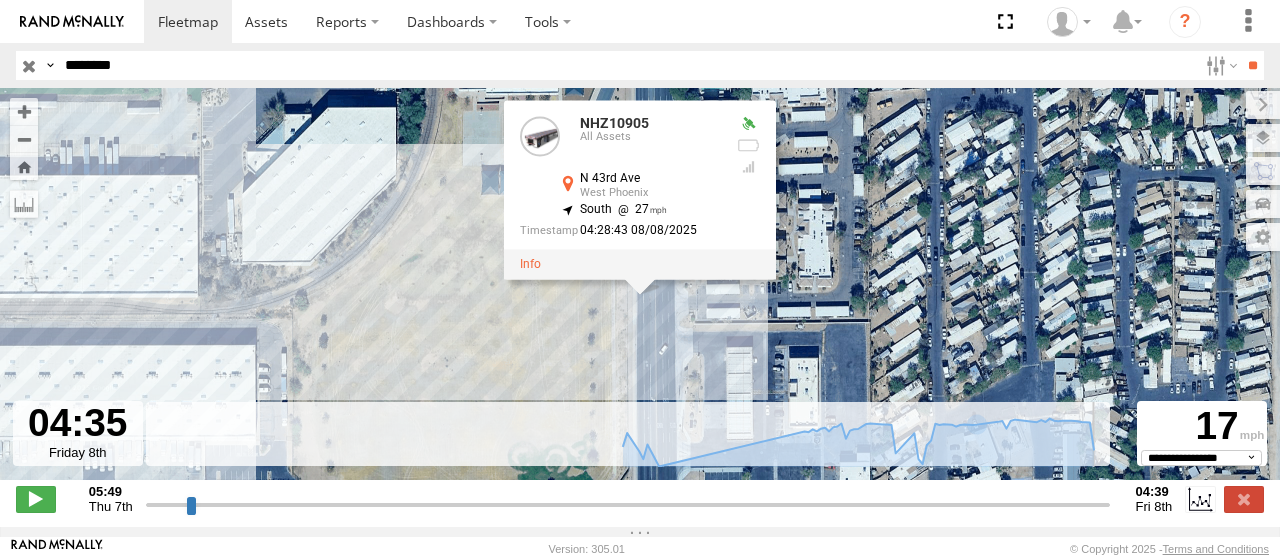 type on "**********" 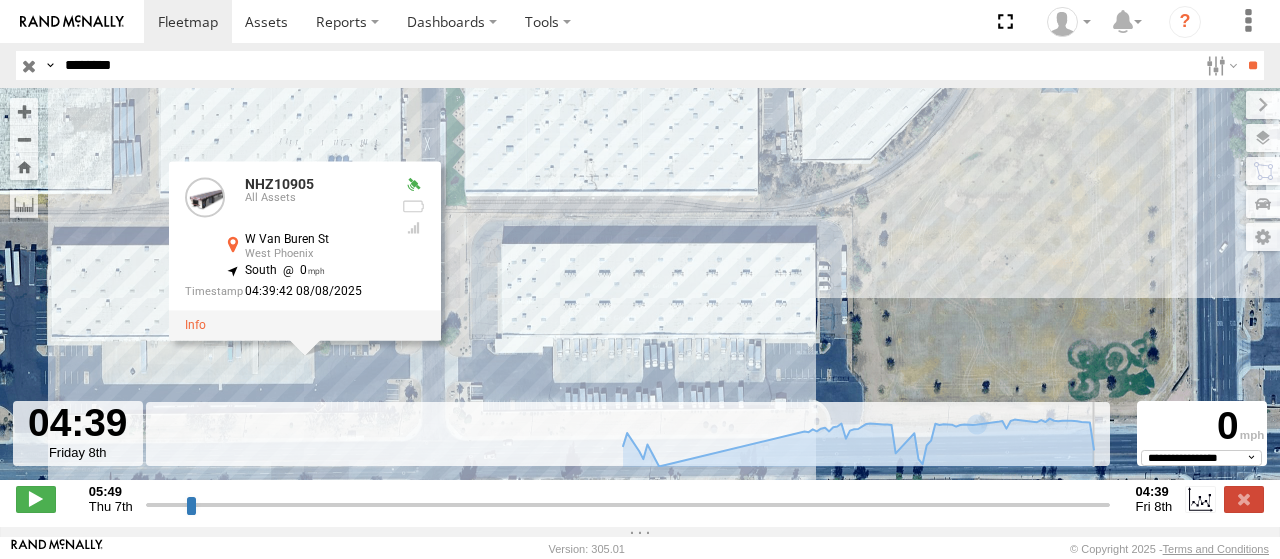 click at bounding box center (628, 504) 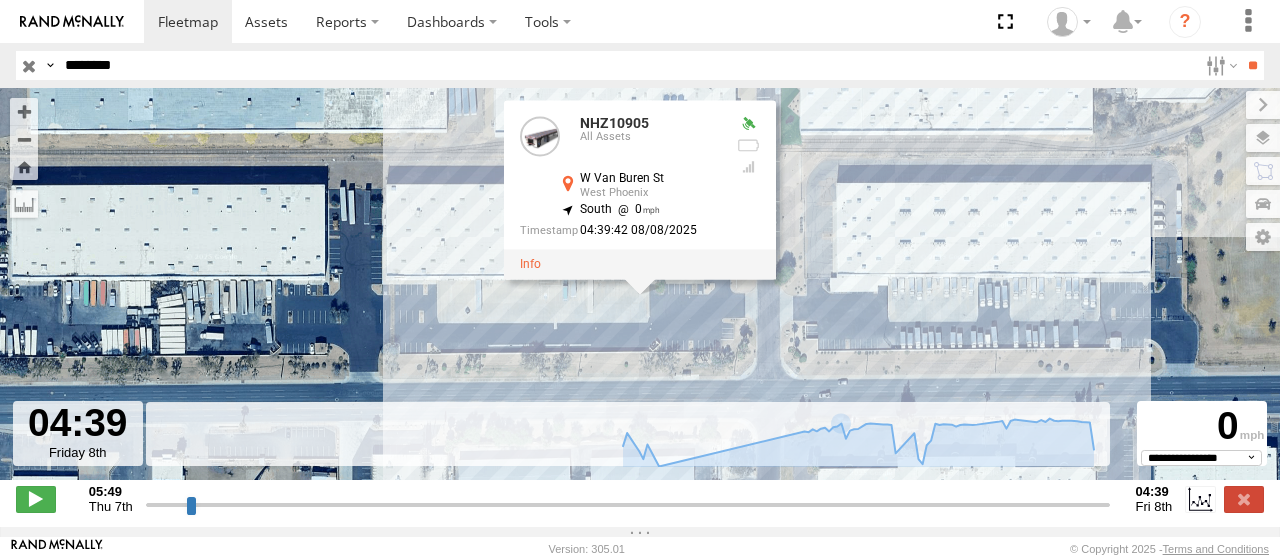 click on "********" at bounding box center [627, 65] 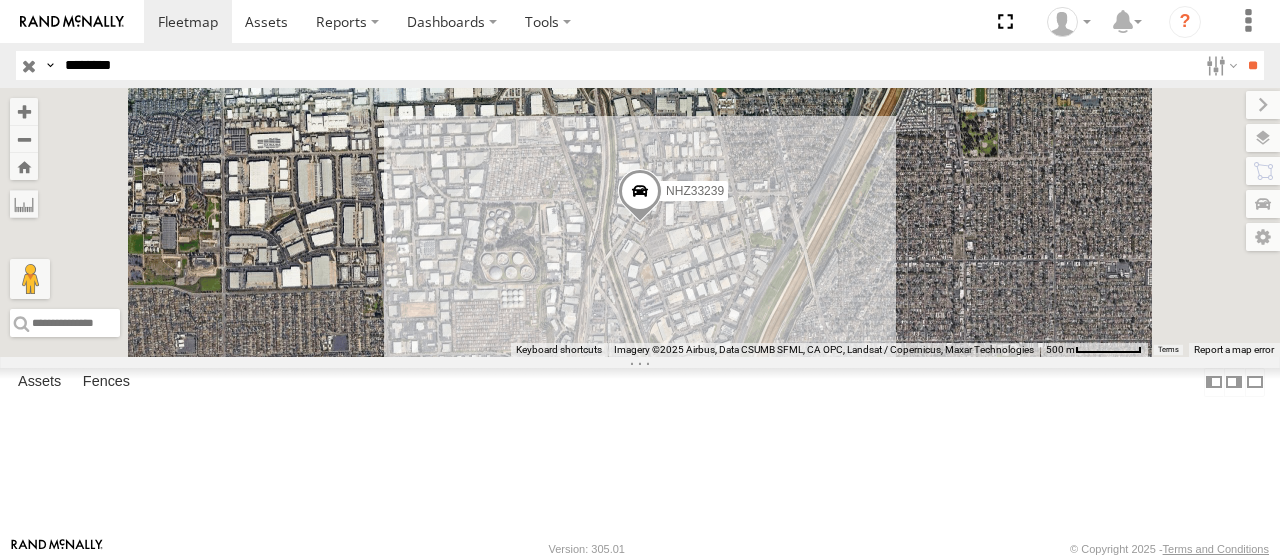 click at bounding box center [0, 0] 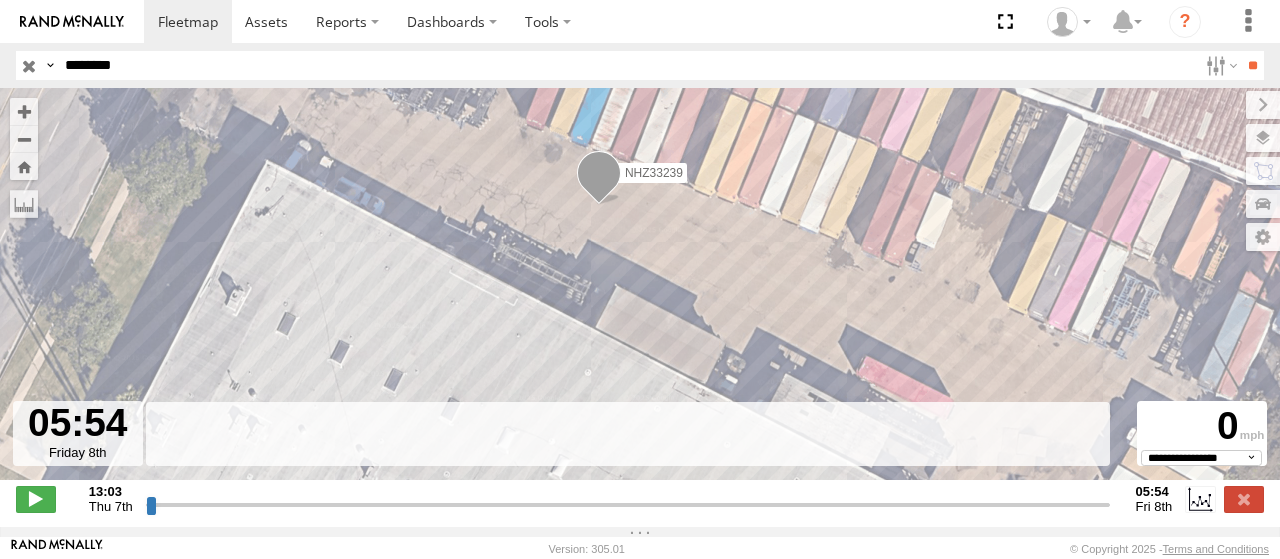 drag, startPoint x: 596, startPoint y: 513, endPoint x: 1279, endPoint y: 529, distance: 683.1874 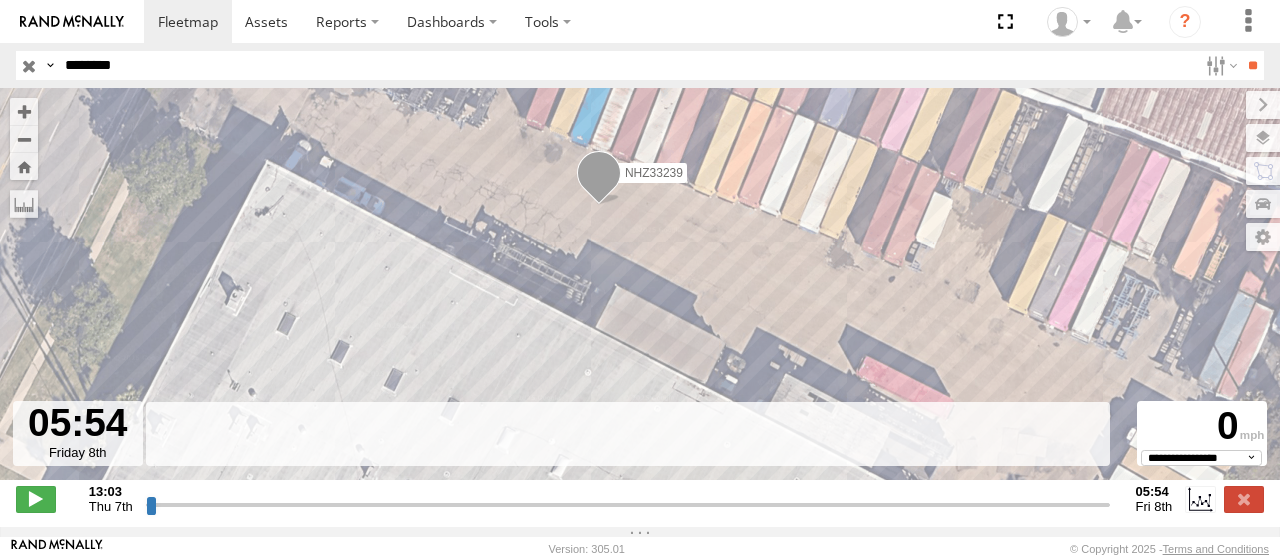 click on "********" at bounding box center (627, 65) 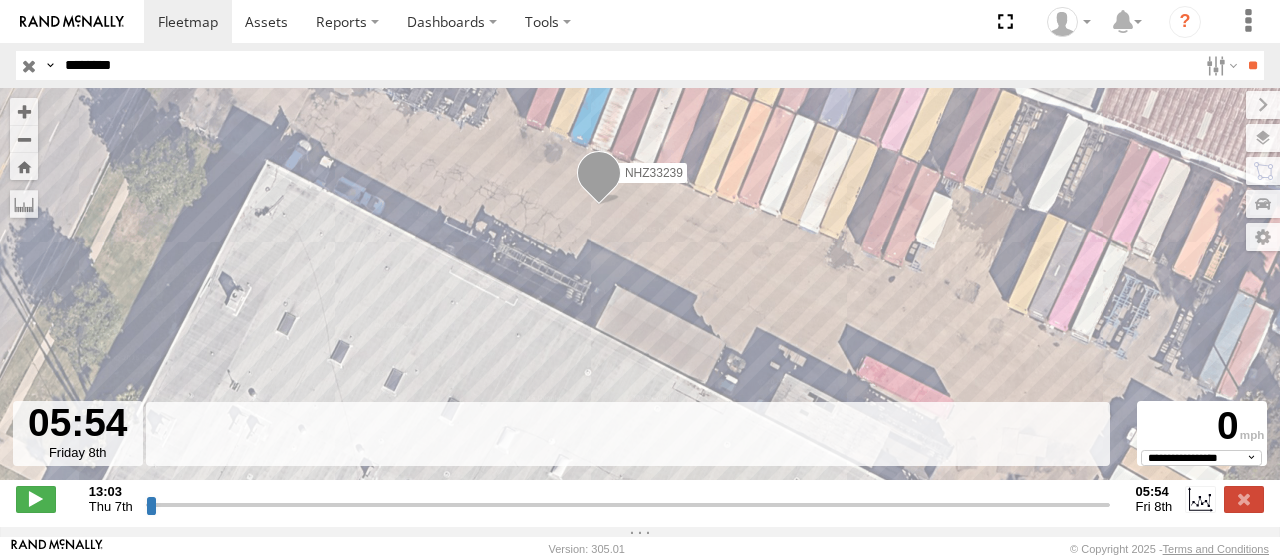click on "**" at bounding box center (1252, 65) 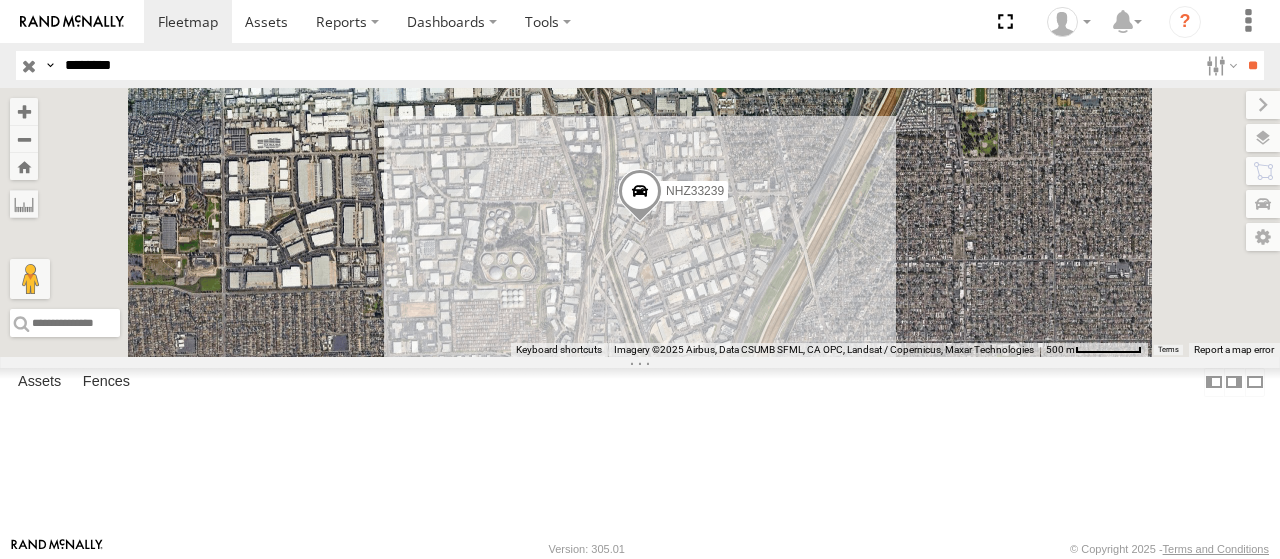 click on "********" at bounding box center (627, 65) 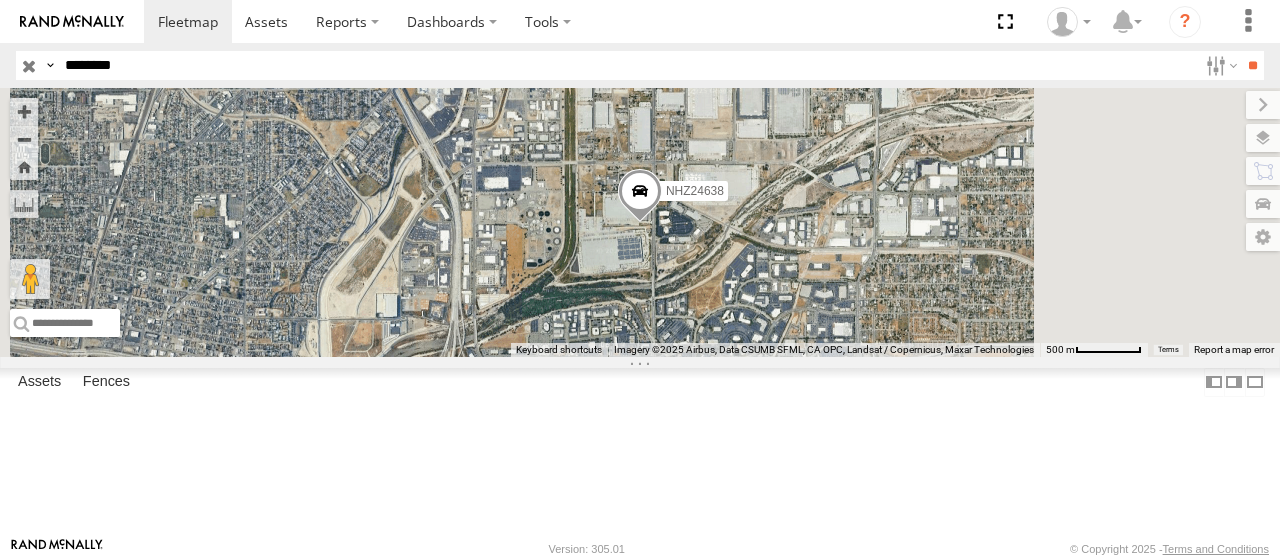 click at bounding box center (0, 0) 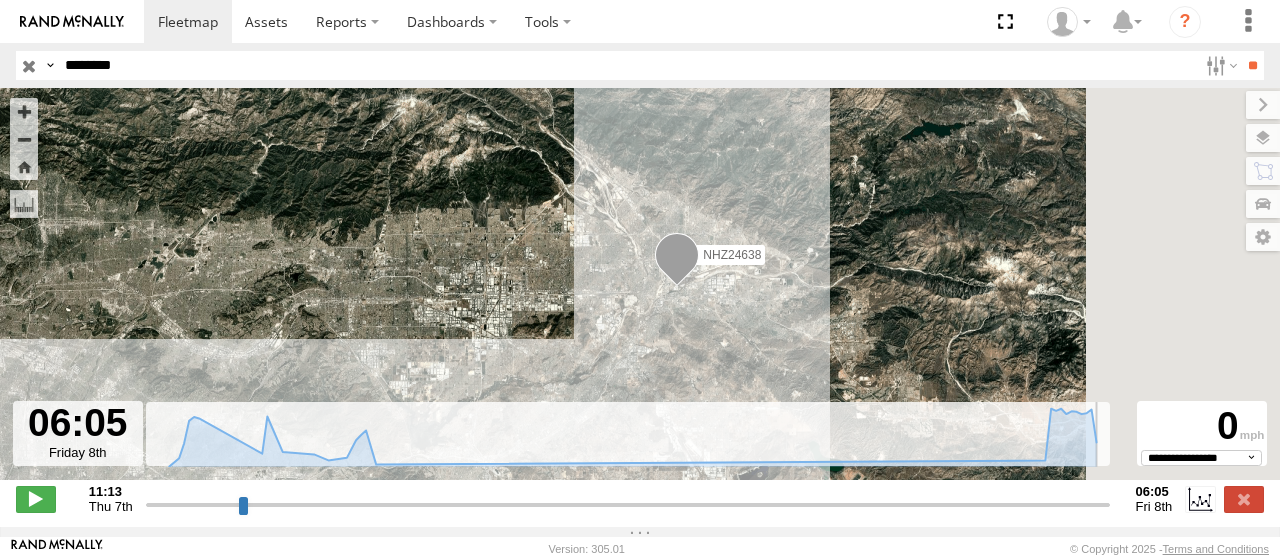 drag, startPoint x: 466, startPoint y: 513, endPoint x: 1110, endPoint y: 514, distance: 644.0008 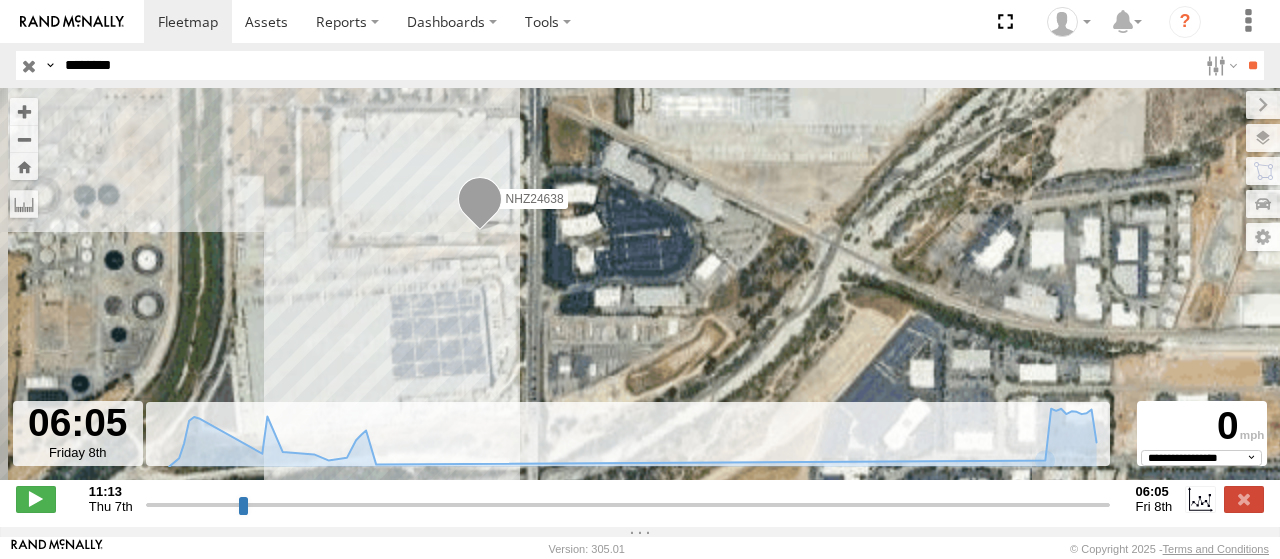drag, startPoint x: 474, startPoint y: 216, endPoint x: 498, endPoint y: 270, distance: 59.093147 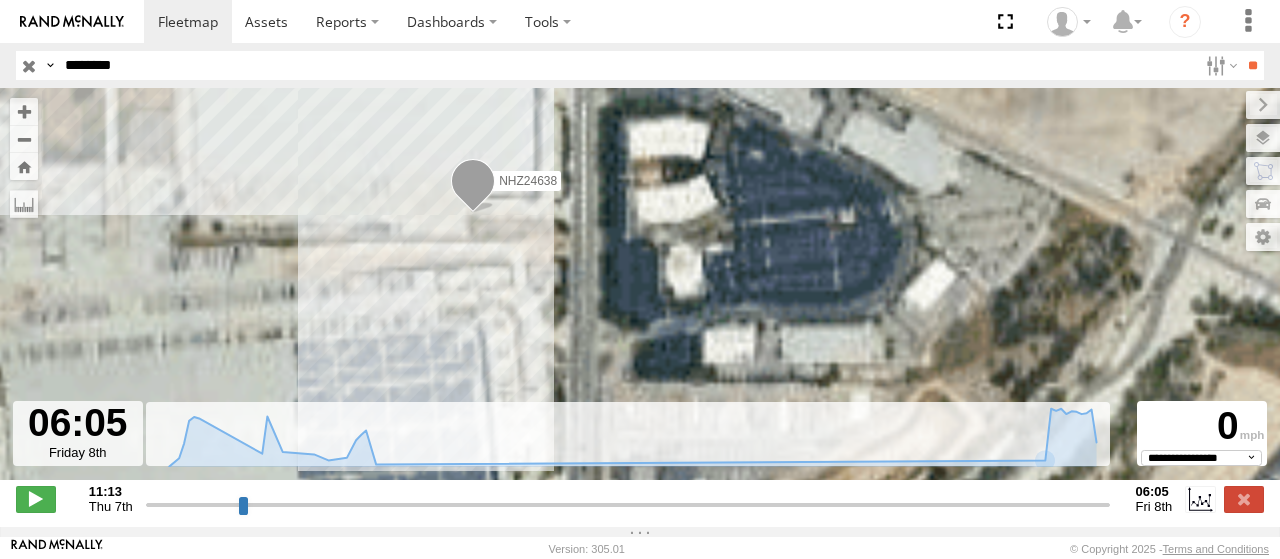 click on "NHZ24638" at bounding box center [528, 181] 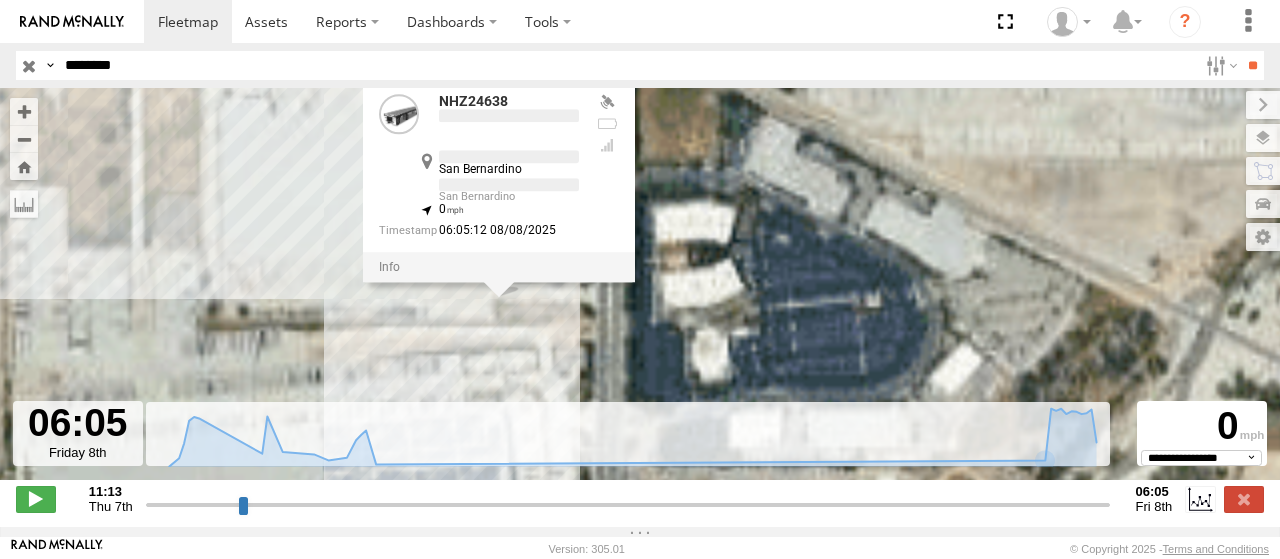 drag, startPoint x: 641, startPoint y: 188, endPoint x: 669, endPoint y: 273, distance: 89.49302 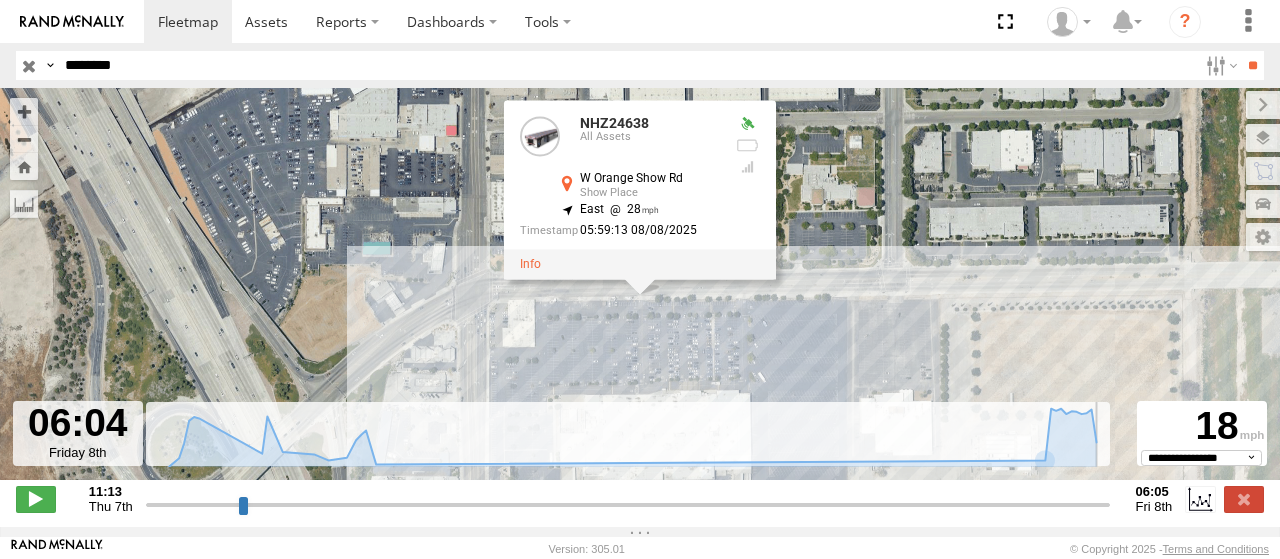type on "**********" 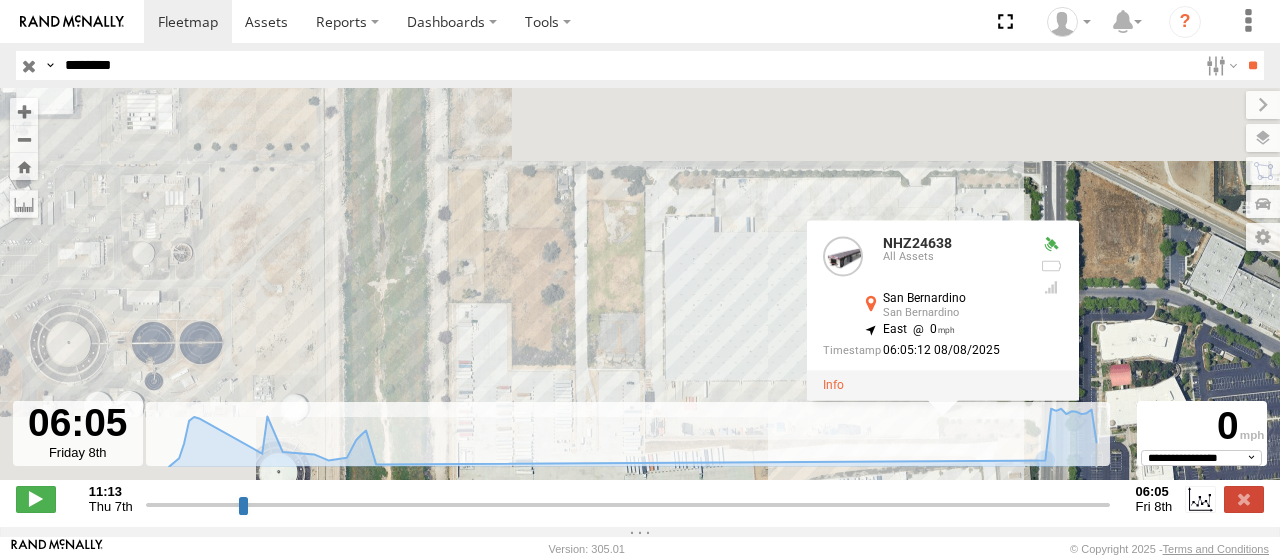 click at bounding box center (628, 504) 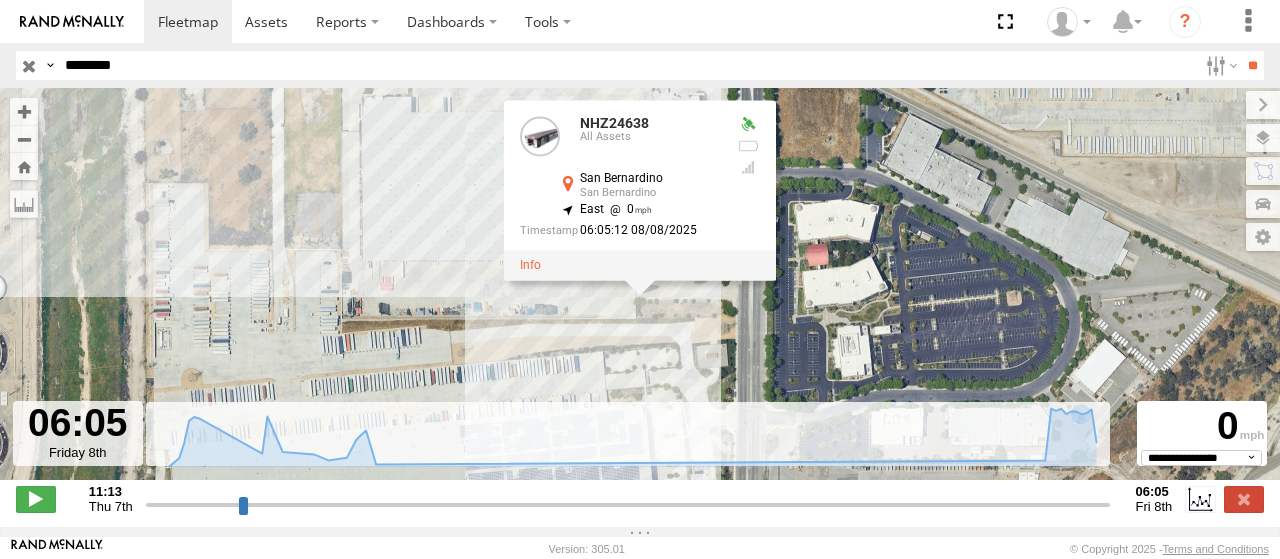 click on "********" at bounding box center [627, 65] 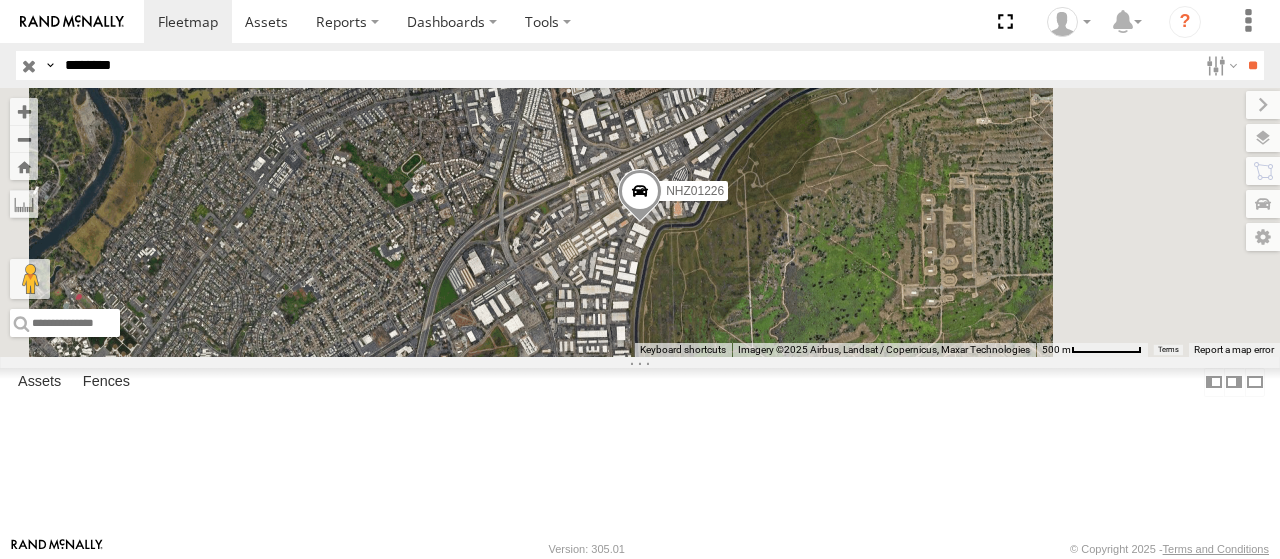 click at bounding box center (0, 0) 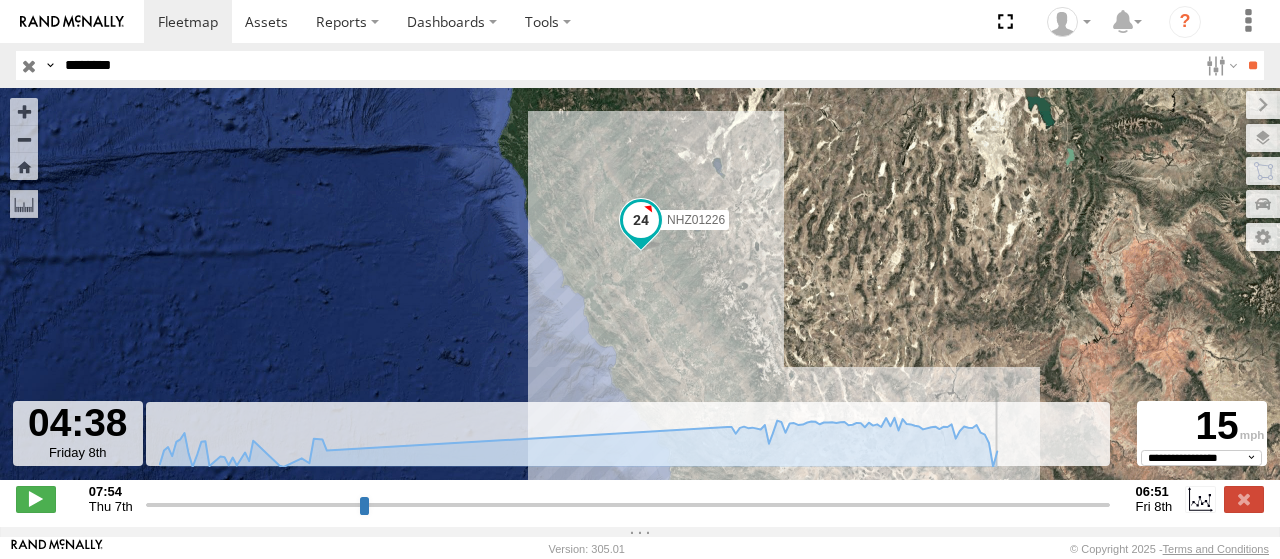 drag, startPoint x: 628, startPoint y: 516, endPoint x: 1014, endPoint y: 500, distance: 386.33145 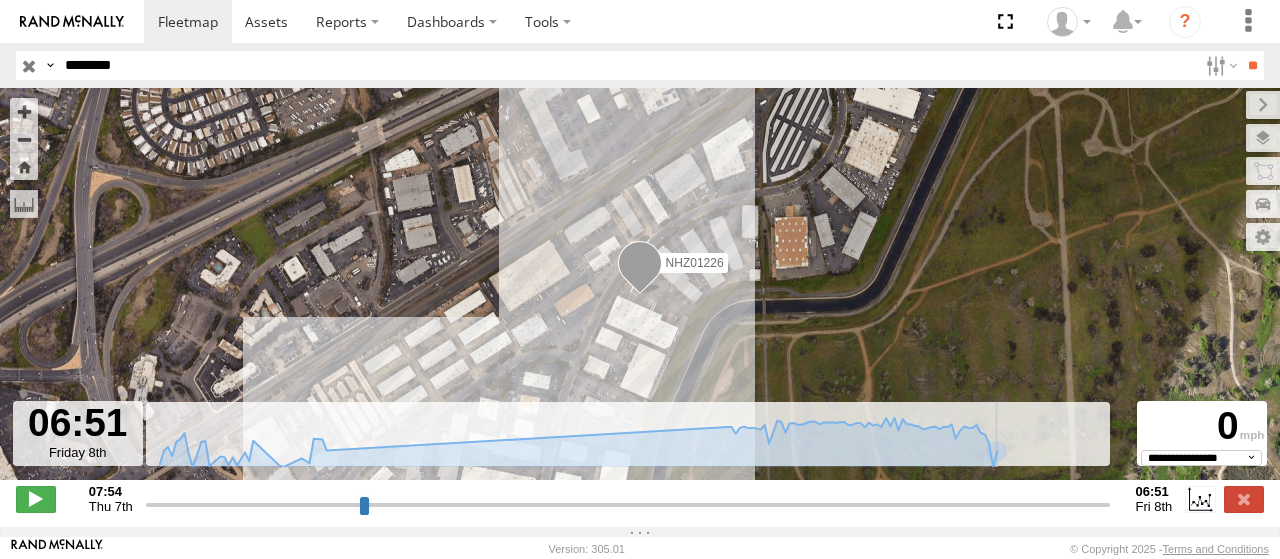 drag, startPoint x: 1016, startPoint y: 513, endPoint x: 1124, endPoint y: 505, distance: 108.29589 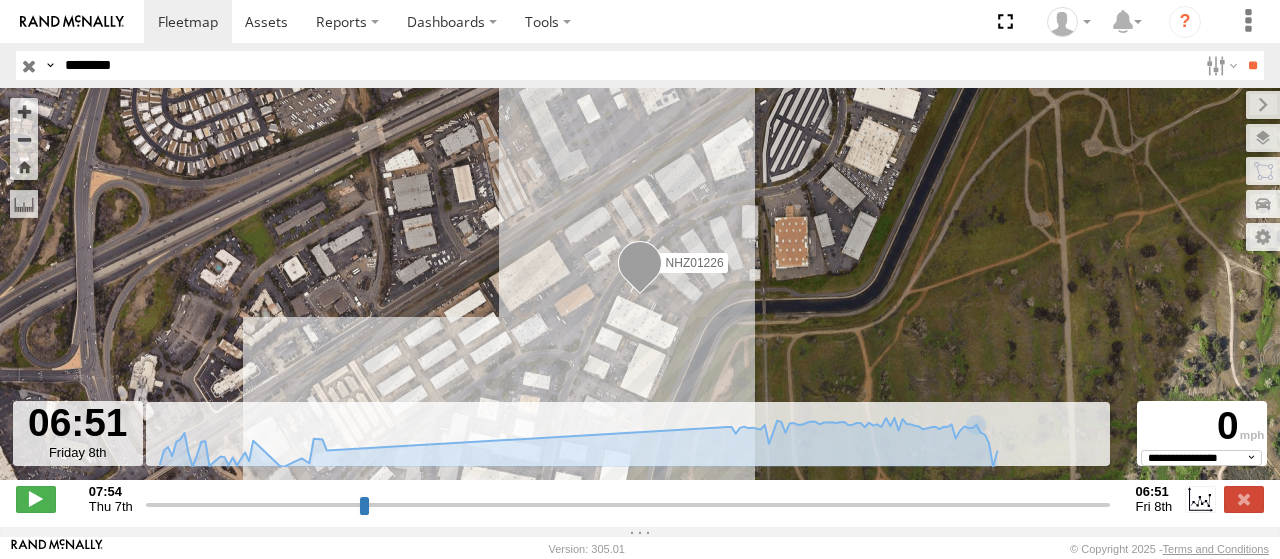 click on "NHZ01226" at bounding box center [695, 263] 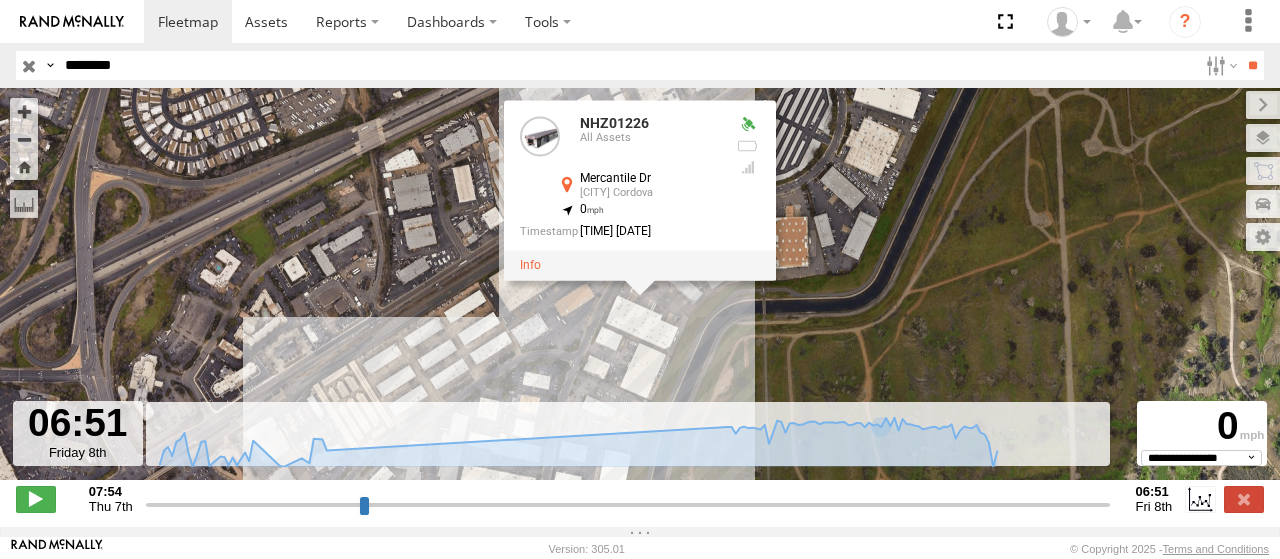 drag, startPoint x: 1105, startPoint y: 517, endPoint x: 1077, endPoint y: 517, distance: 28 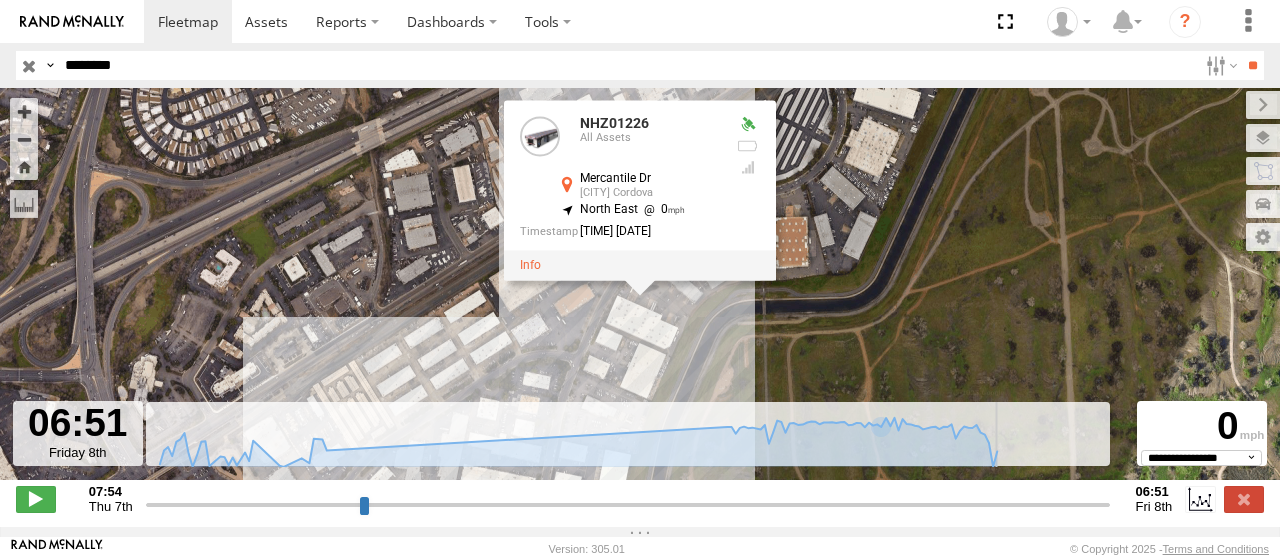 drag, startPoint x: 1077, startPoint y: 517, endPoint x: 1129, endPoint y: 518, distance: 52.009613 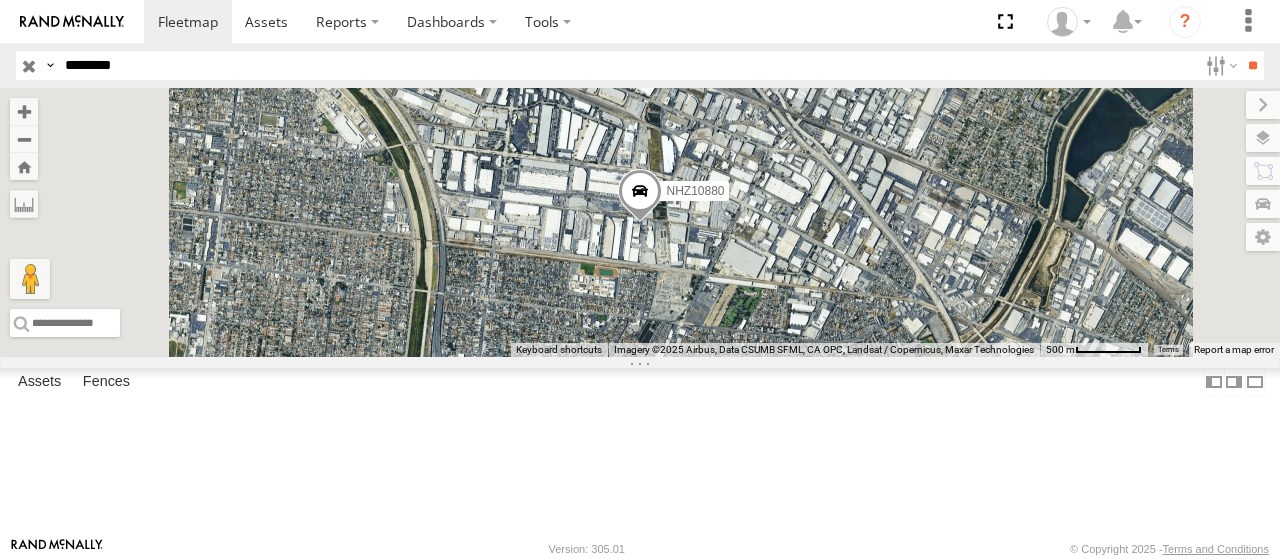 click at bounding box center (0, 0) 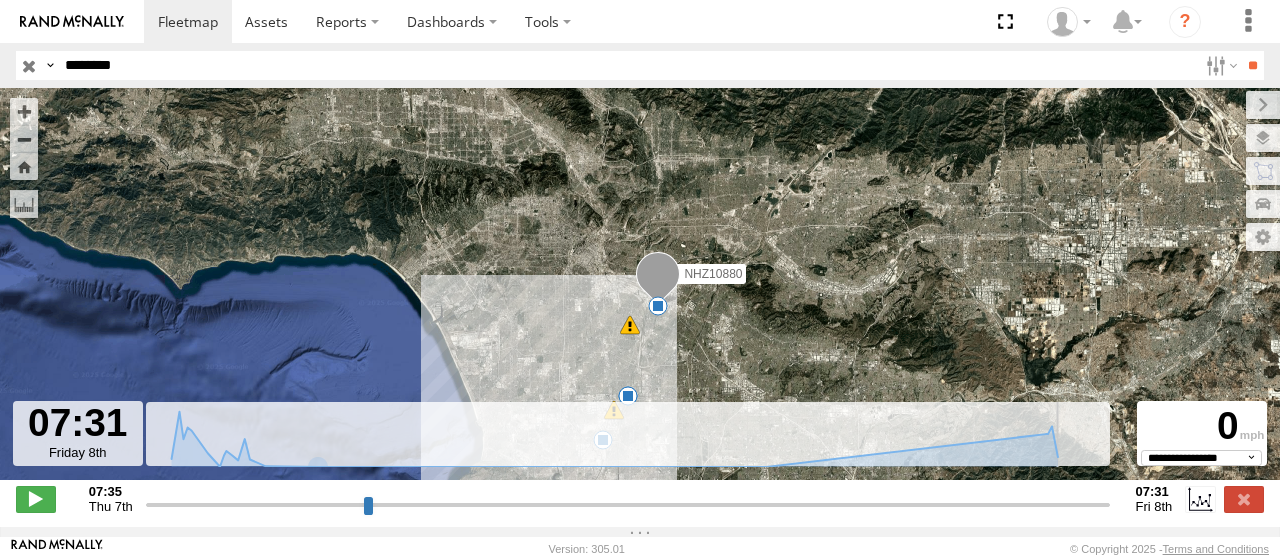 drag, startPoint x: 520, startPoint y: 515, endPoint x: 1146, endPoint y: 533, distance: 626.2587 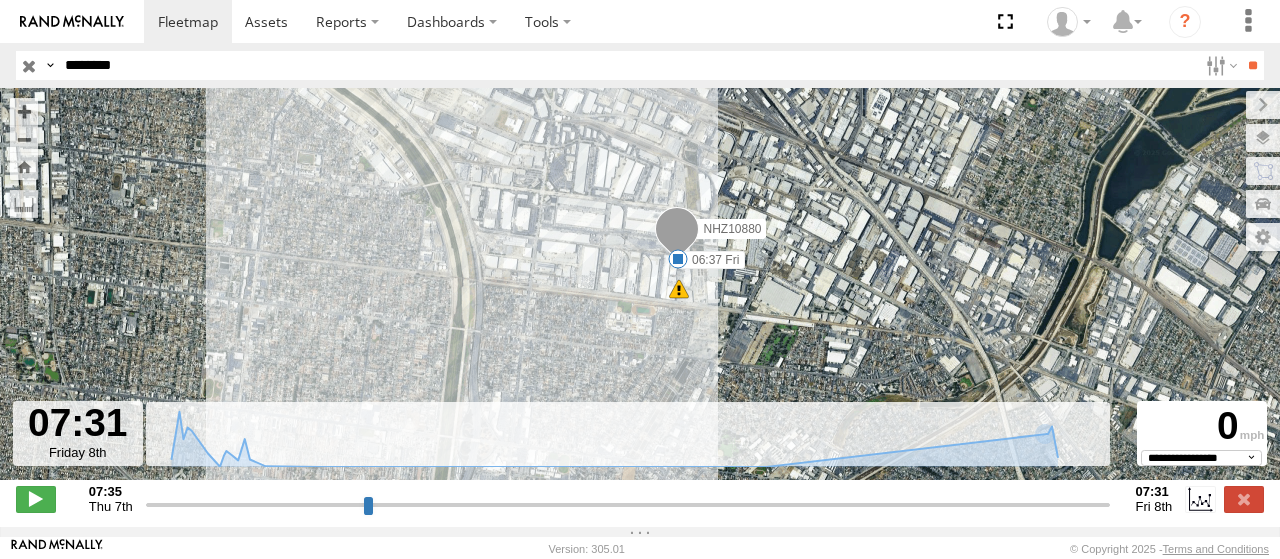 drag, startPoint x: 771, startPoint y: 291, endPoint x: 773, endPoint y: 124, distance: 167.01198 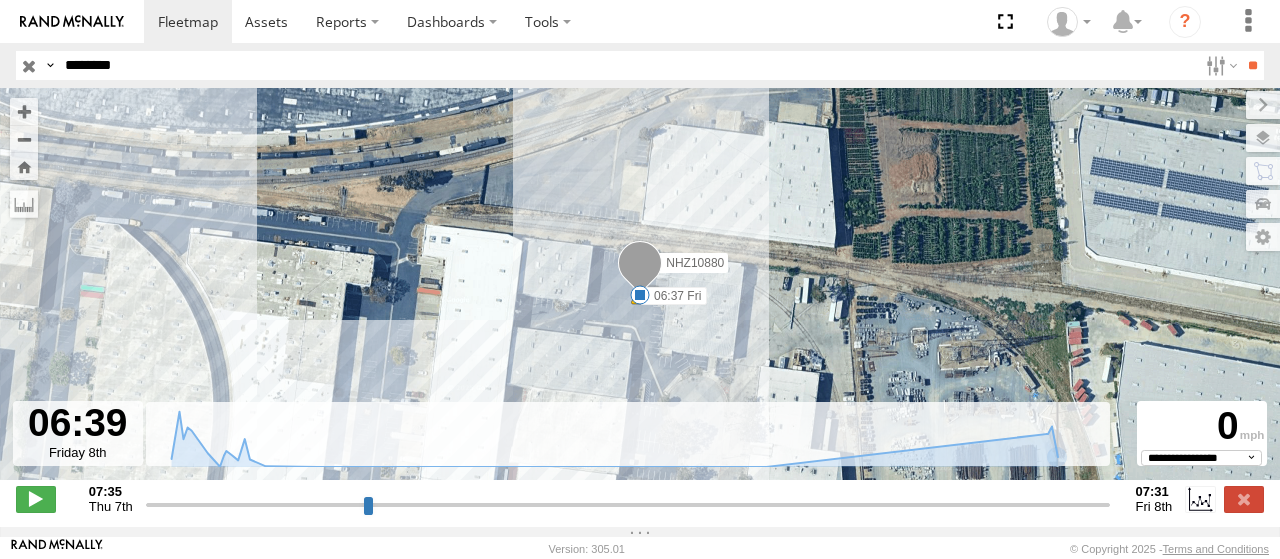 drag, startPoint x: 1105, startPoint y: 515, endPoint x: 1069, endPoint y: 517, distance: 36.05551 